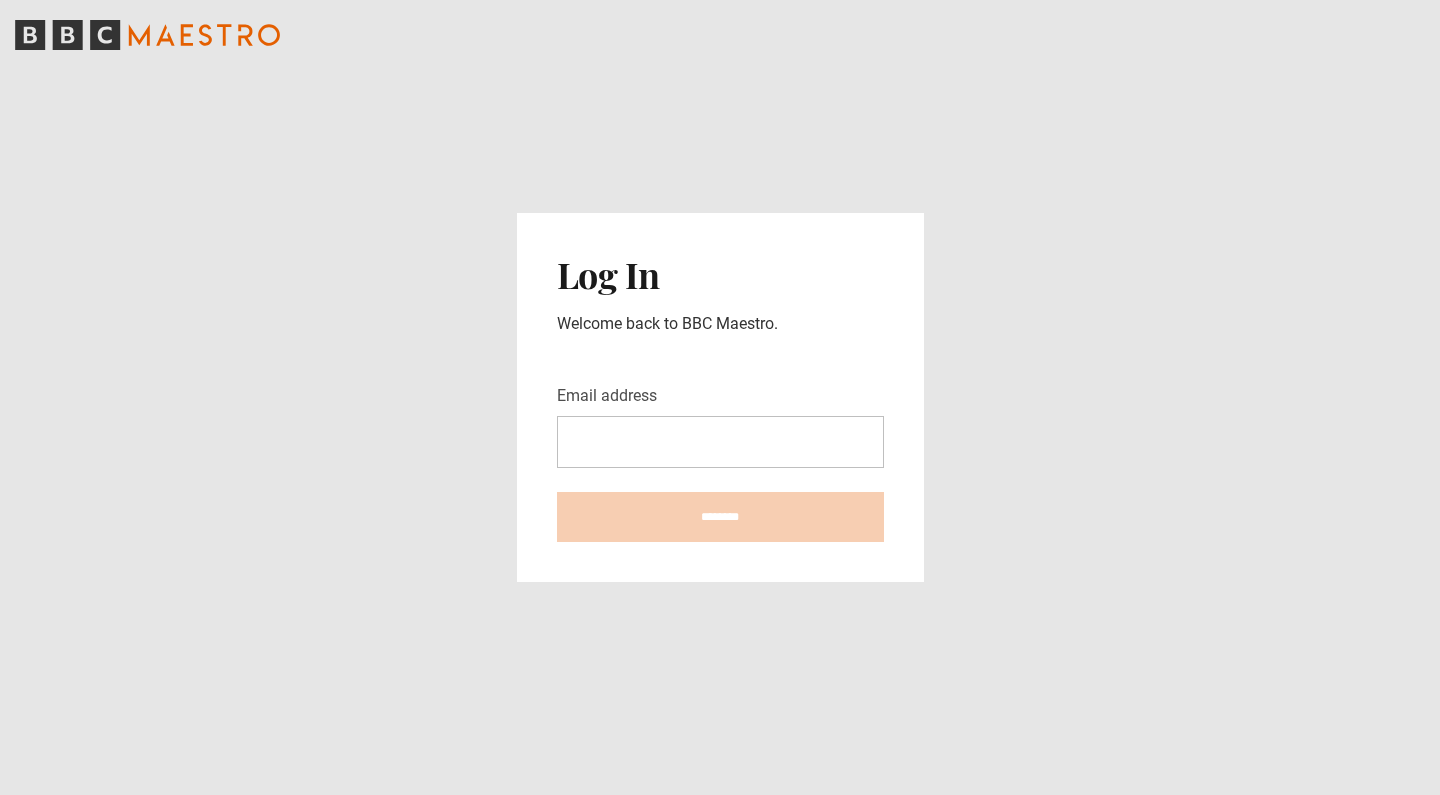 scroll, scrollTop: 0, scrollLeft: 0, axis: both 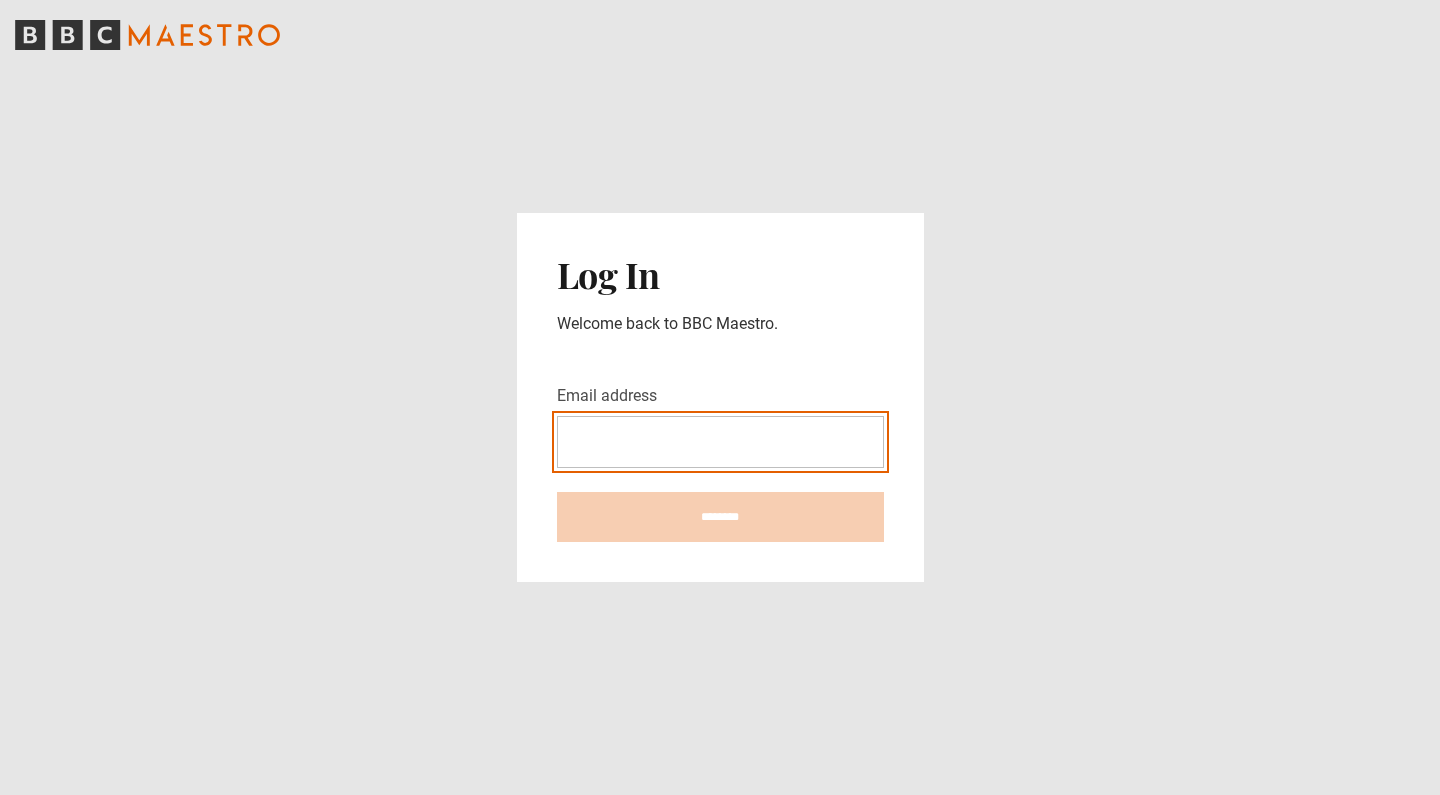 type on "**********" 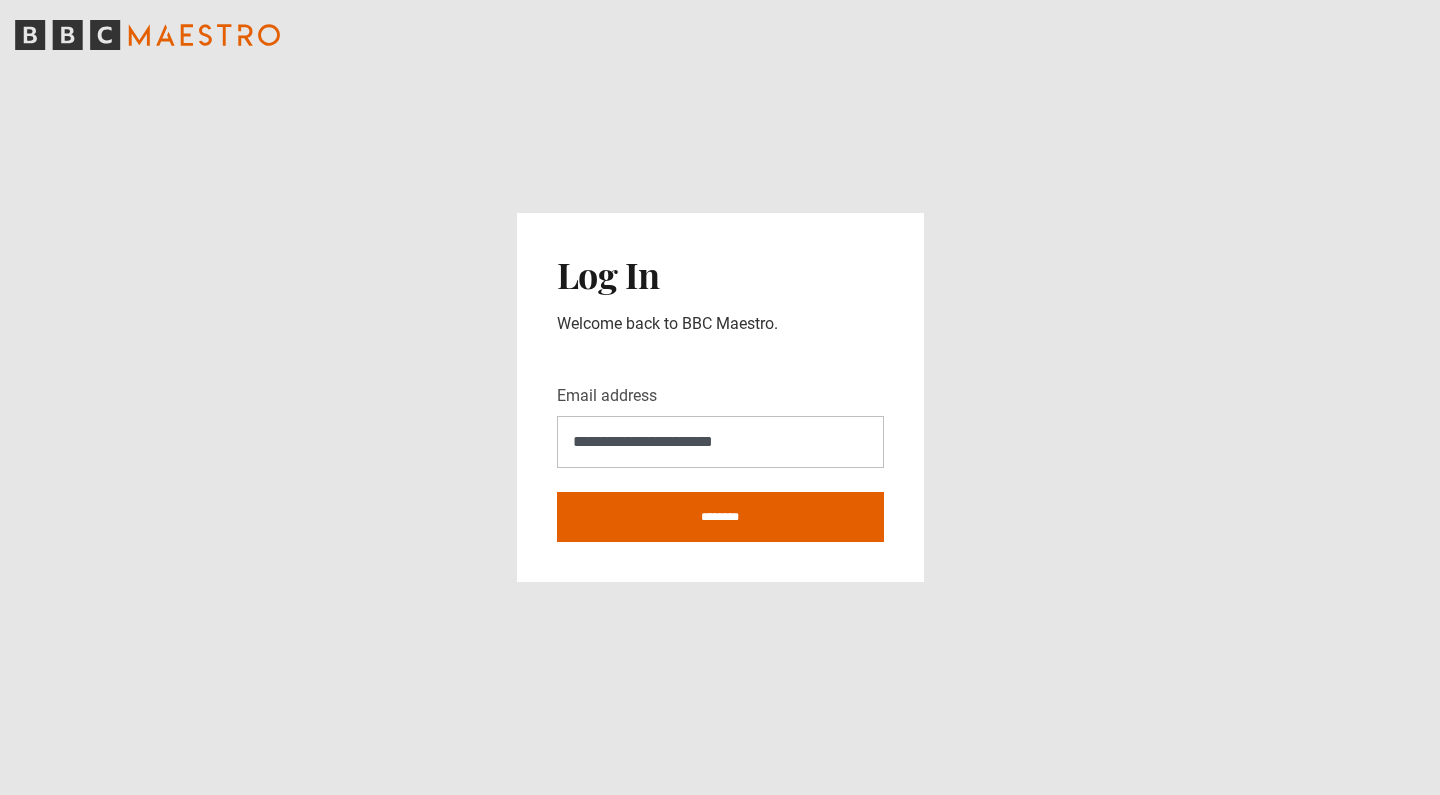 click on "********" at bounding box center (720, 517) 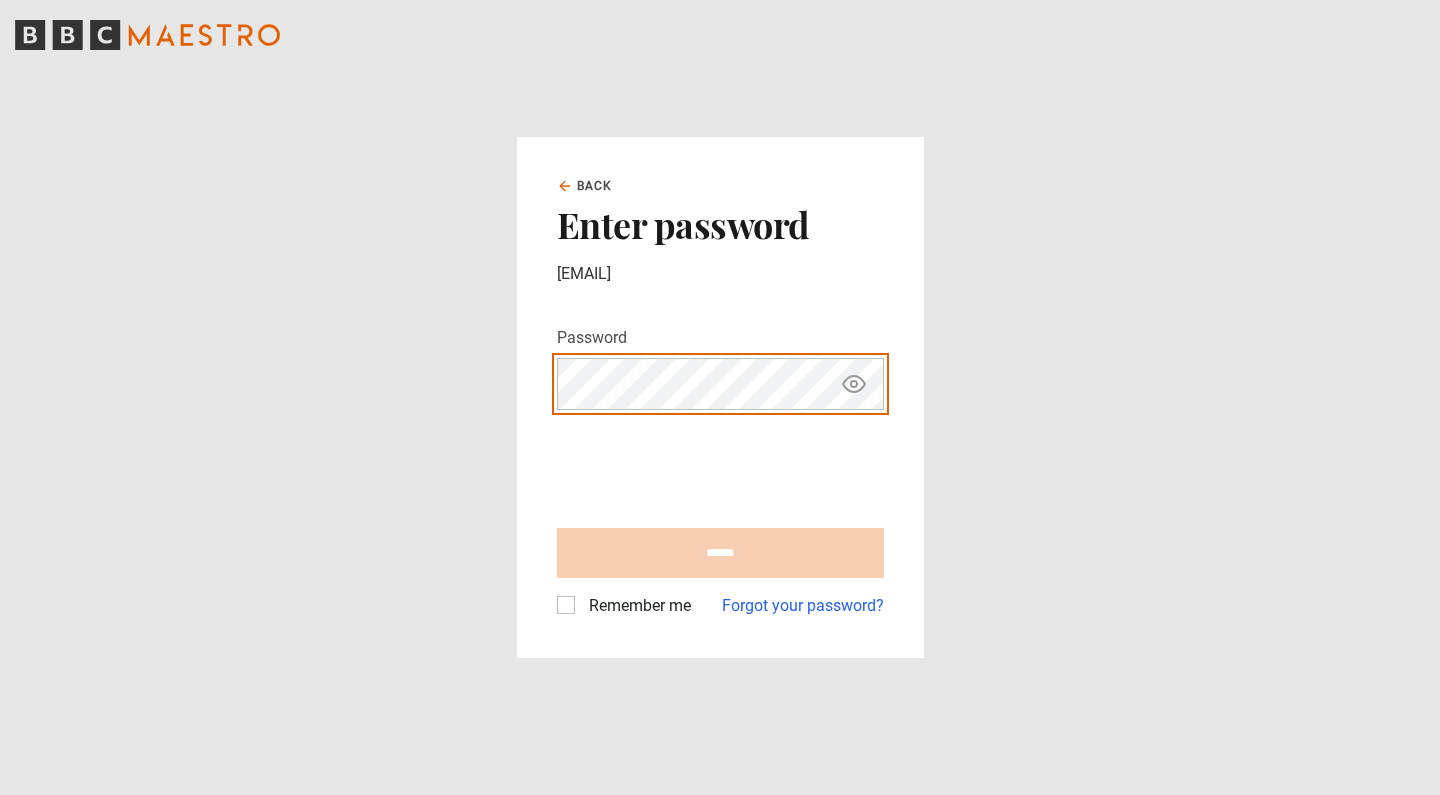 scroll, scrollTop: 0, scrollLeft: 0, axis: both 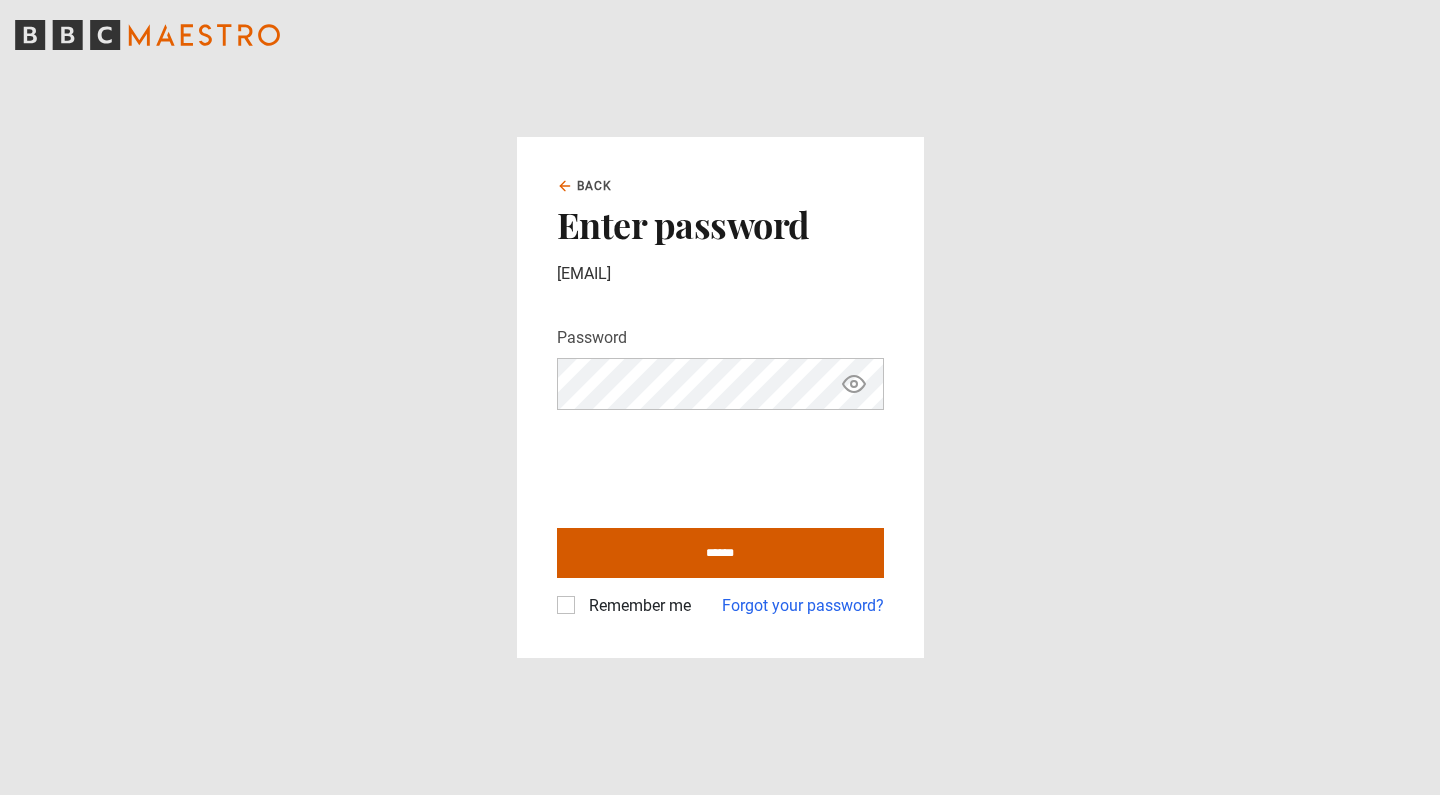 click on "******" at bounding box center [720, 553] 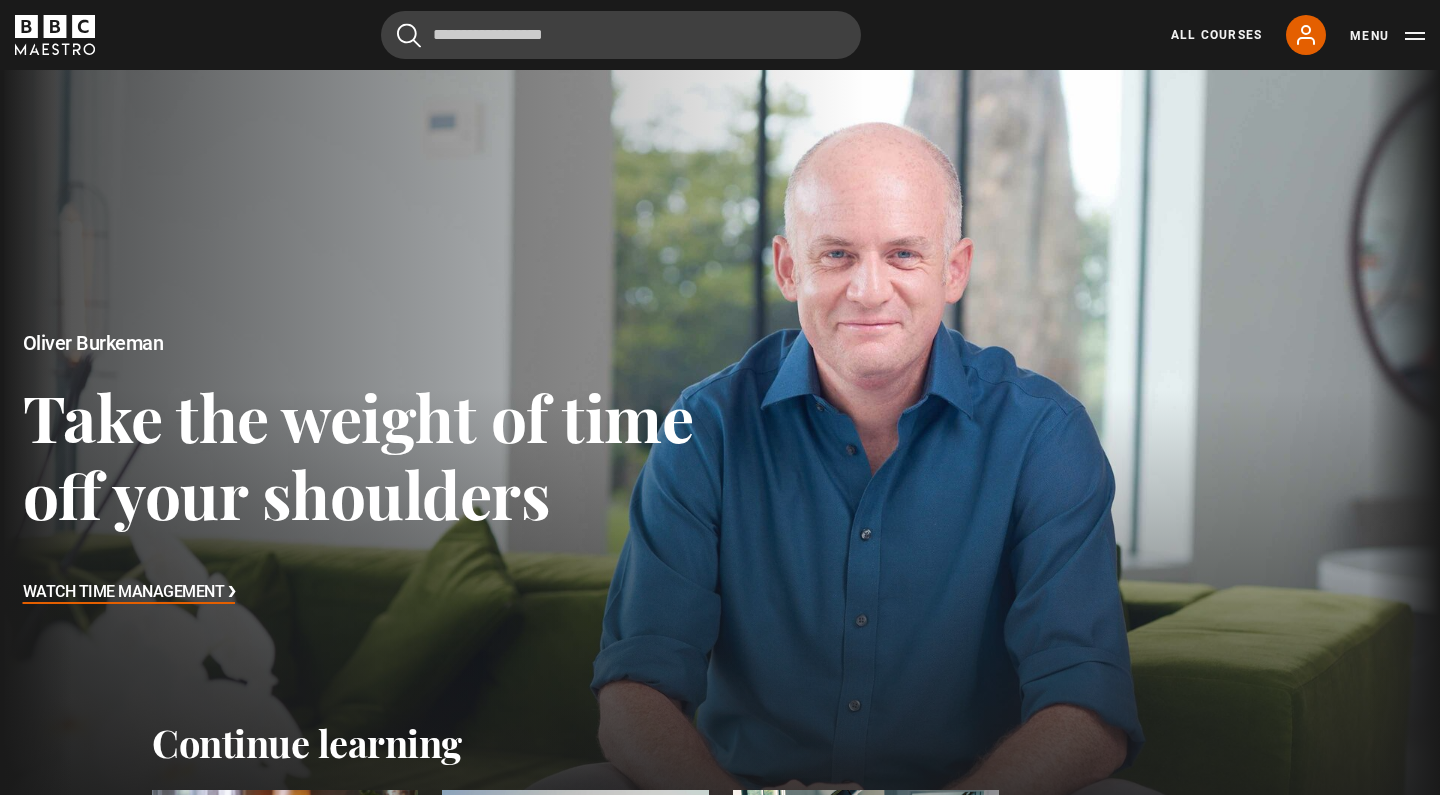 scroll, scrollTop: 0, scrollLeft: 0, axis: both 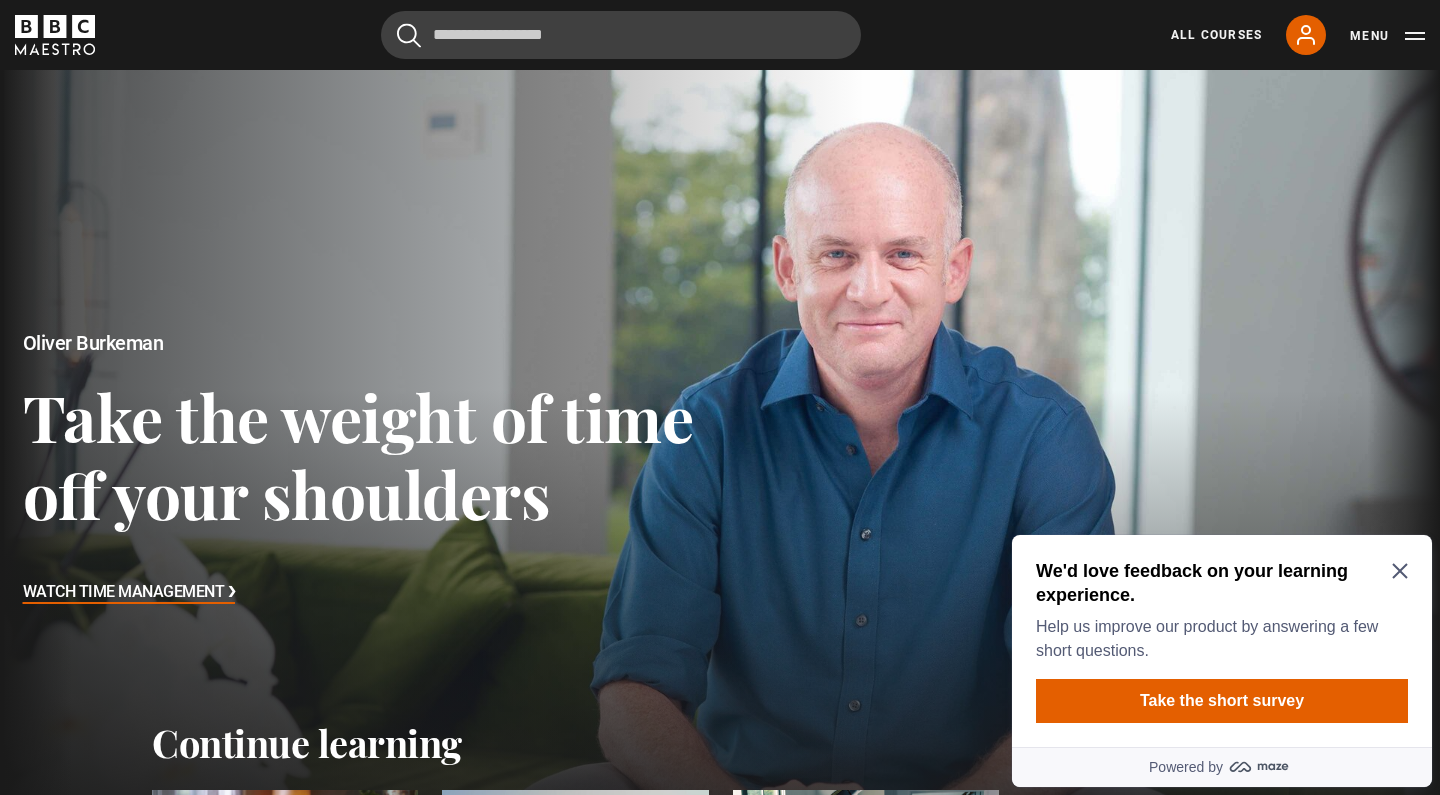 click 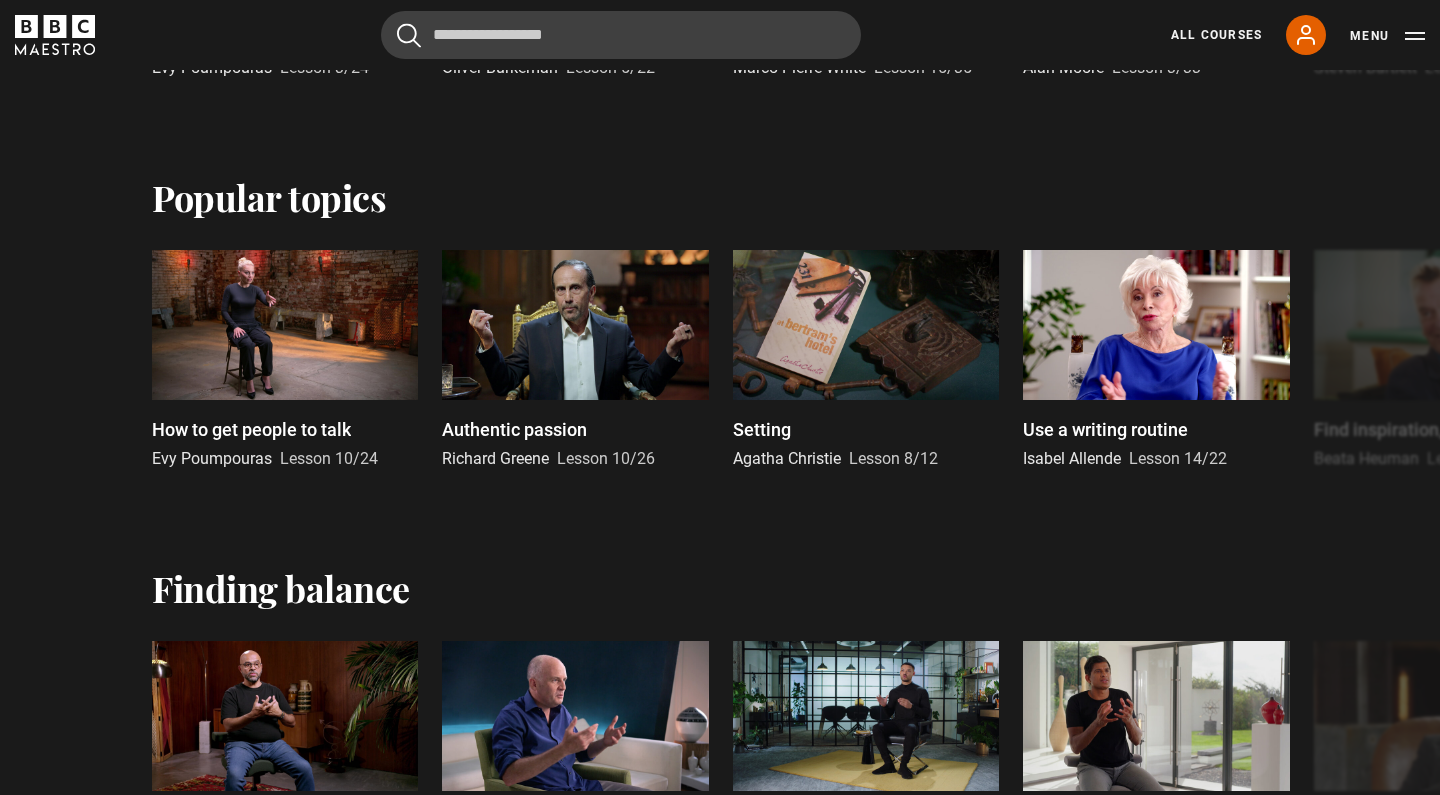 scroll, scrollTop: 1319, scrollLeft: 0, axis: vertical 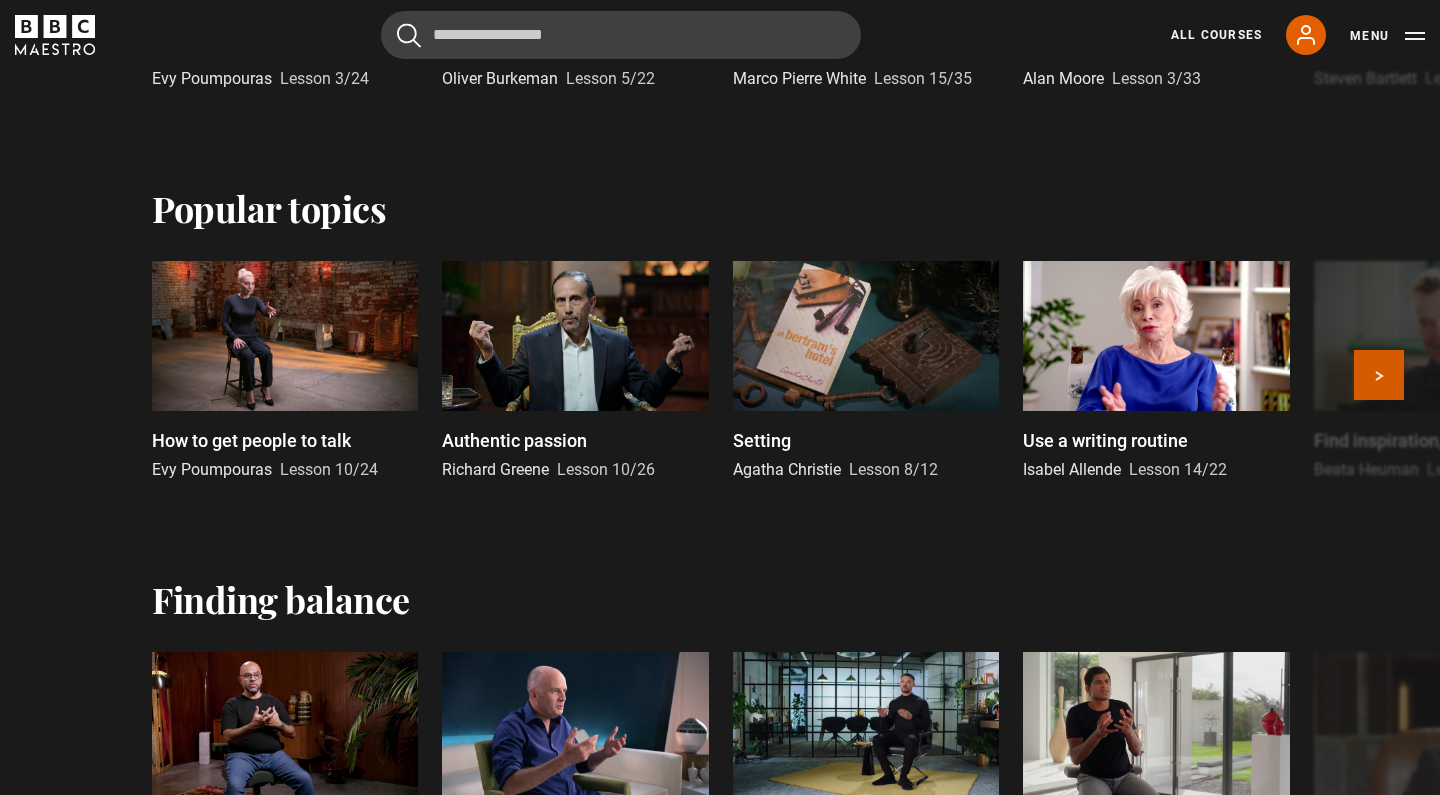 click on "Next" at bounding box center [1379, 375] 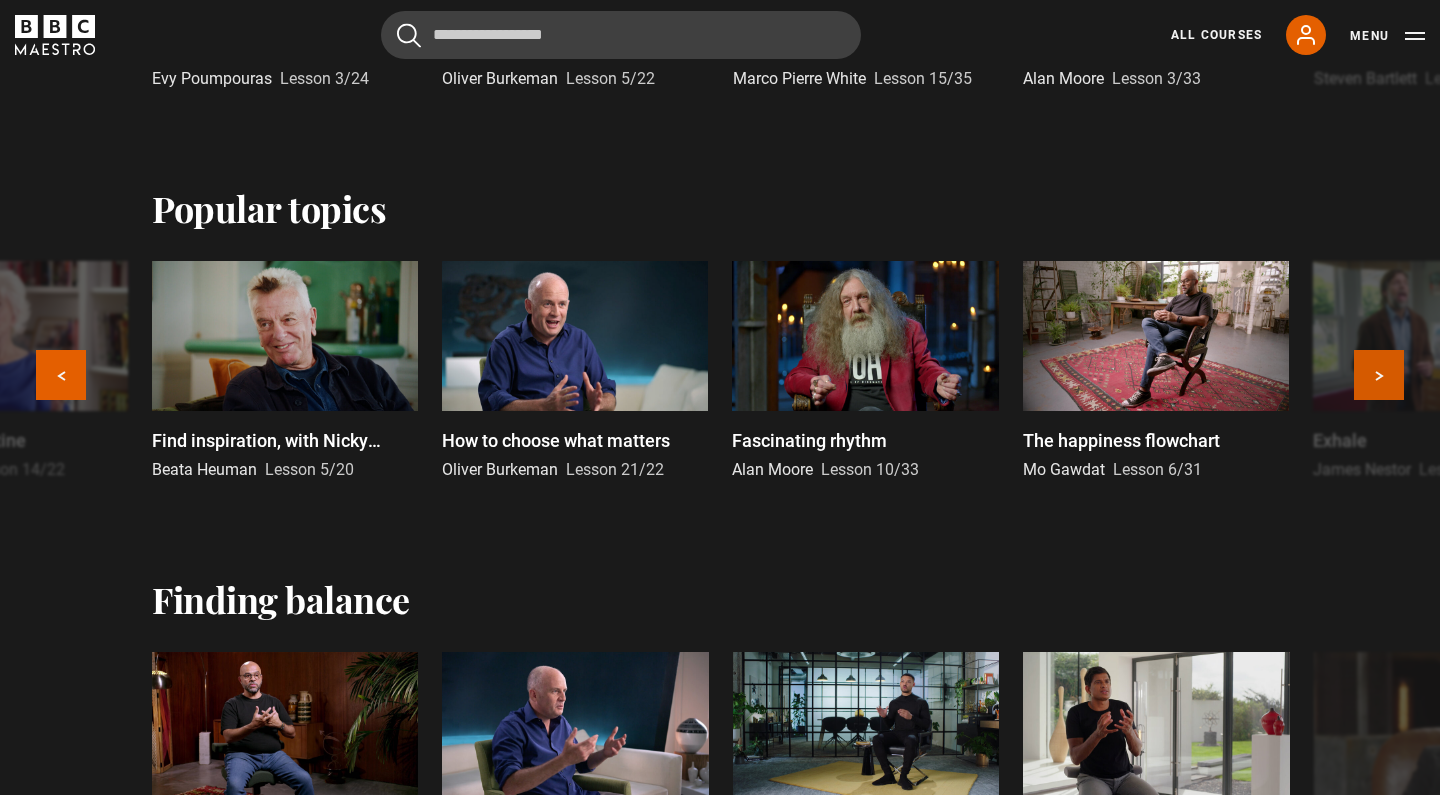 click on "Next" at bounding box center [1379, 375] 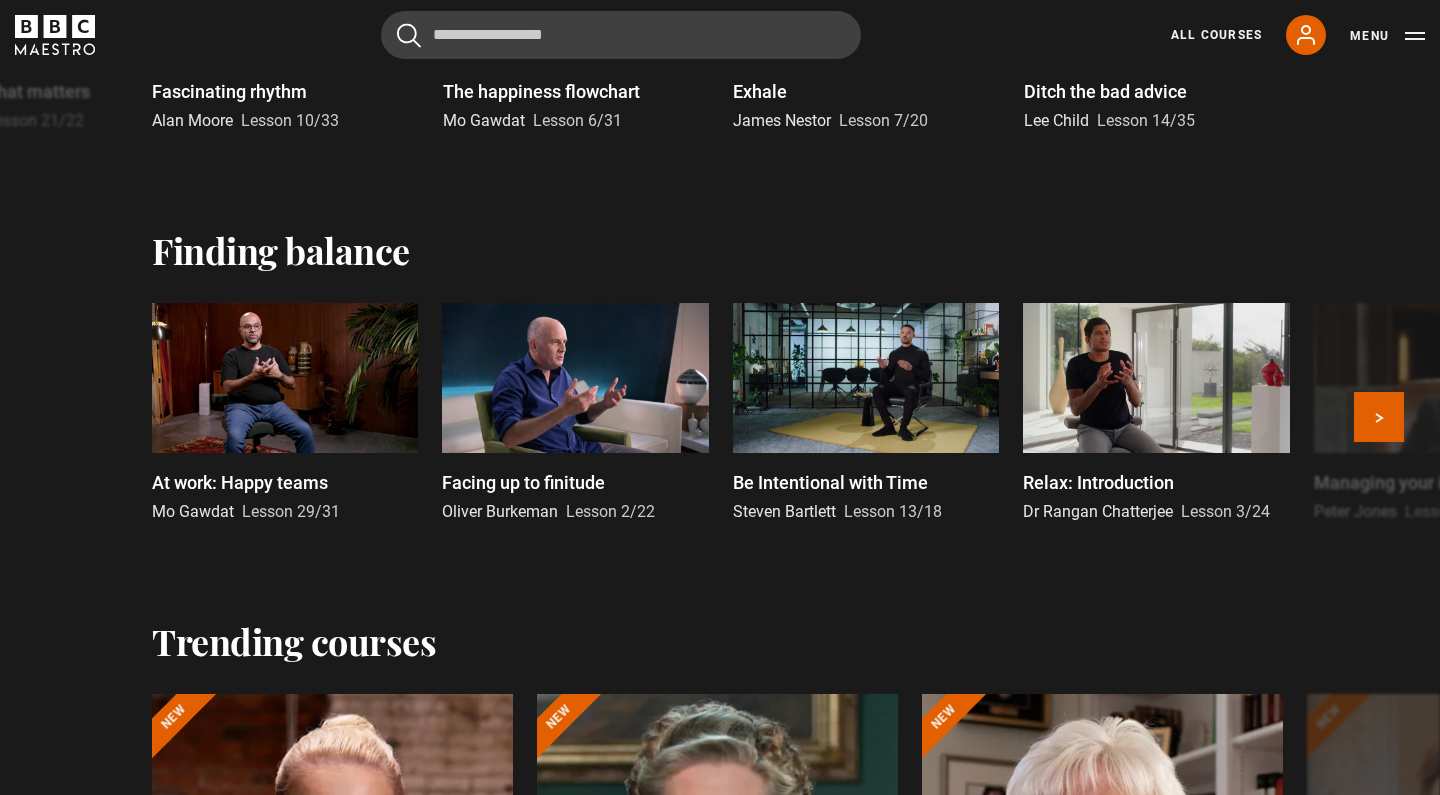 scroll, scrollTop: 1668, scrollLeft: 0, axis: vertical 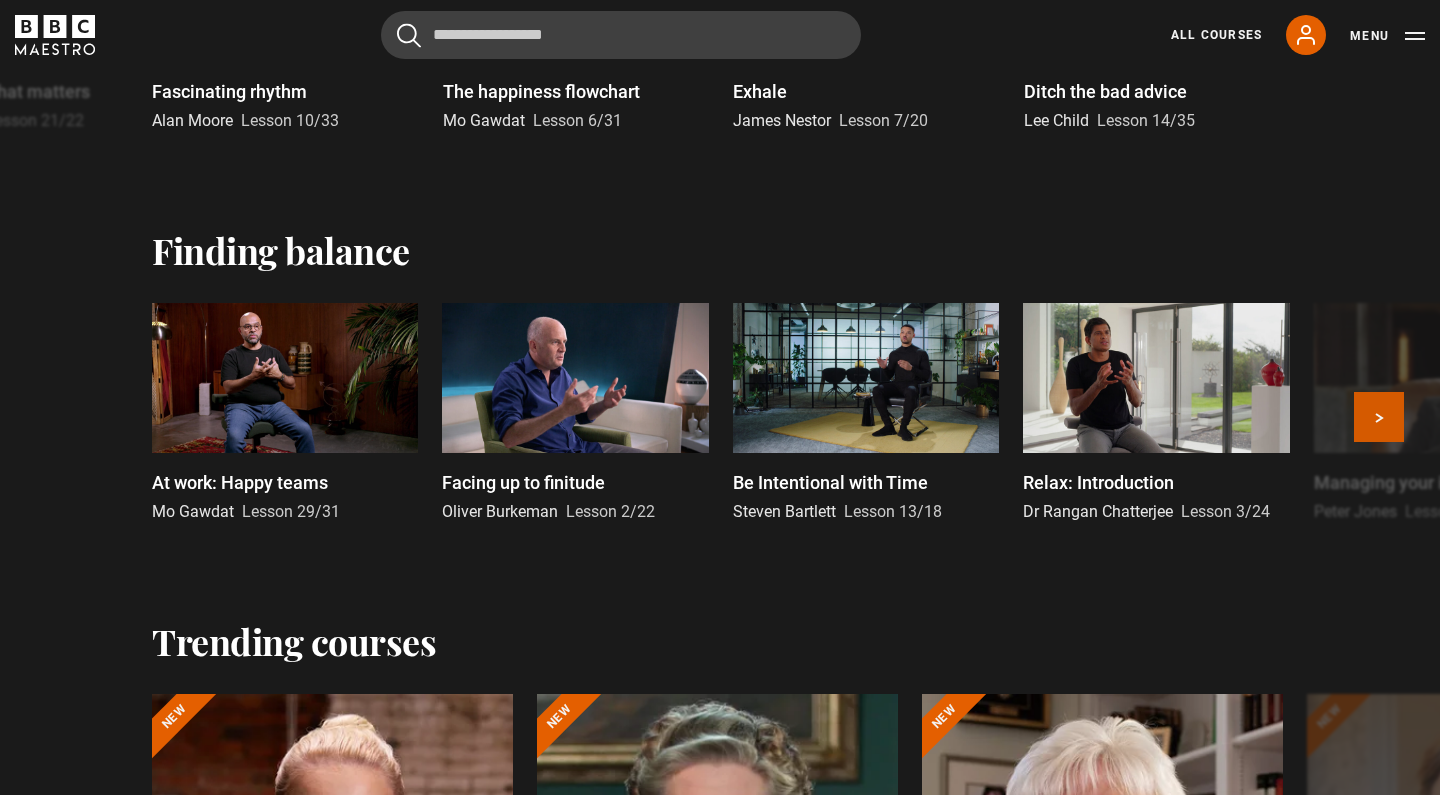 click on "Next" at bounding box center [1379, 417] 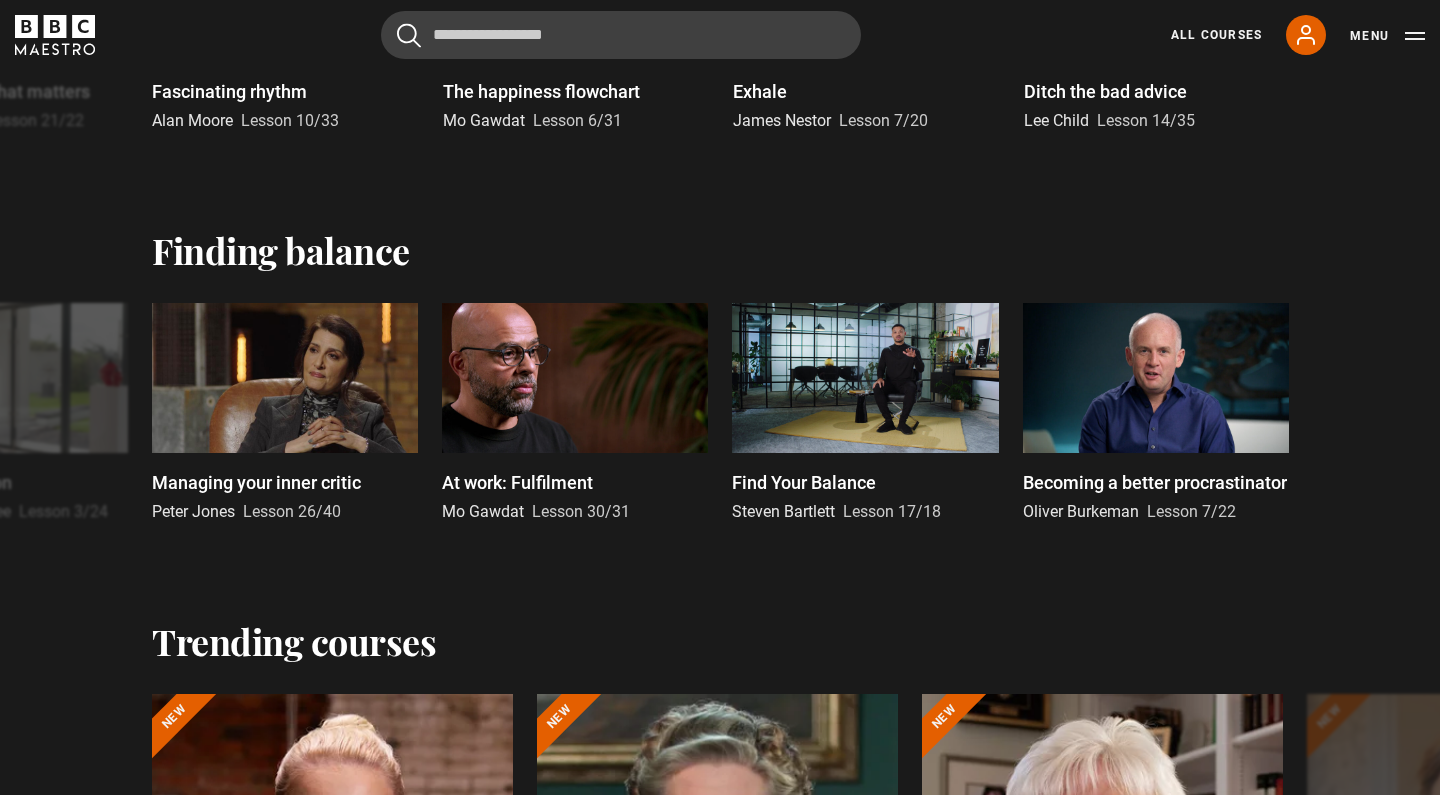 click on "At work: Happy teams
Mo Gawdat
Lesson 29/31
Facing up to finitude
Oliver Burkeman
Lesson 2/22
Be Intentional with Time
Steven Bartlett
Lesson 13/18
Relax: Introduction
Dr Rangan Chatterjee
Lesson 3/24
Managing your inner critic
Peter Jones
Lesson 26/40
At work: Fulfilment
Mo Gawdat
Lesson 30/31
Find Your Balance
Steven Bartlett
Lesson 17/18
Becoming a better procrastinator
Oliver Burkeman
Lesson 7/22
Previous
Next" at bounding box center [720, 429] 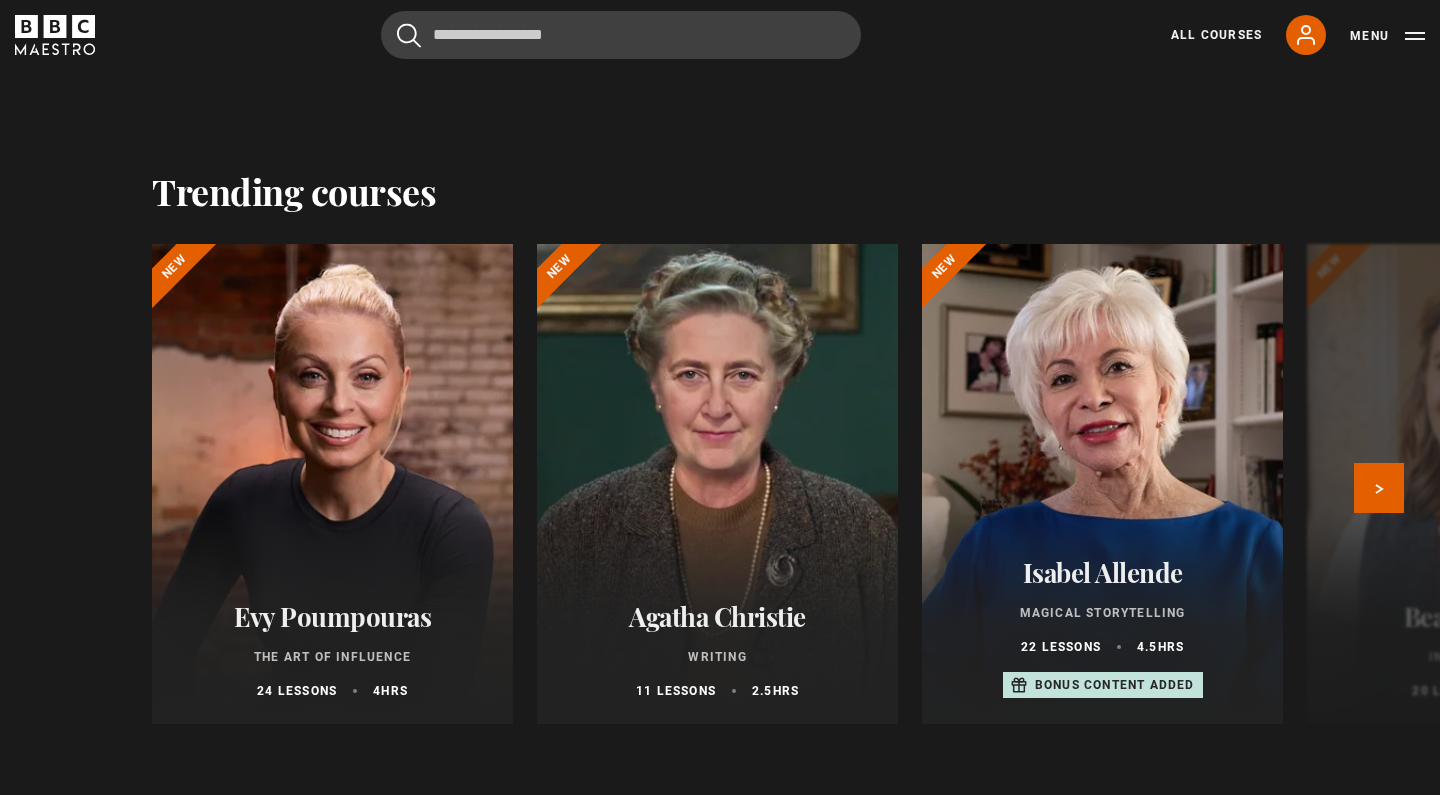 scroll, scrollTop: 2120, scrollLeft: 0, axis: vertical 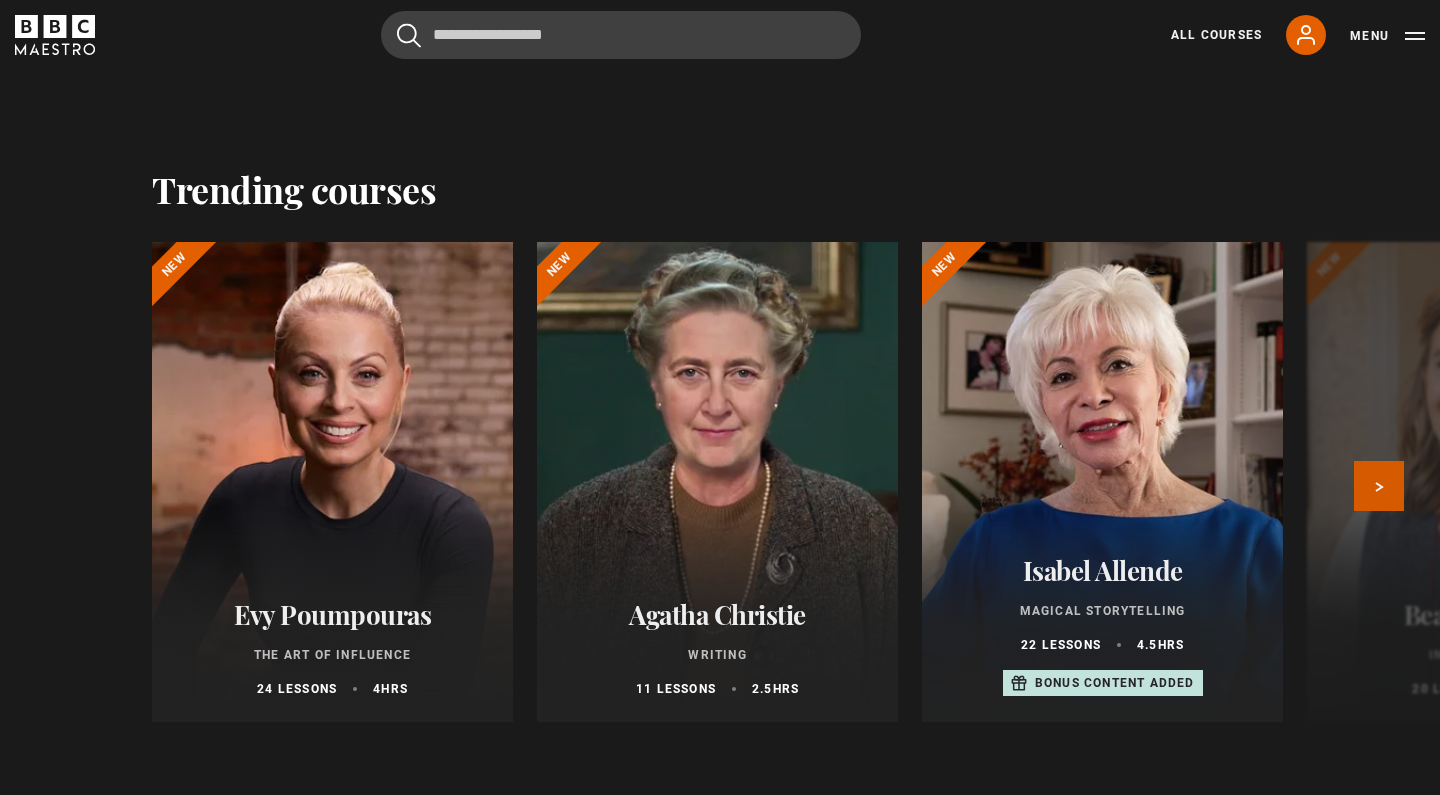 click on "Next" at bounding box center [1379, 486] 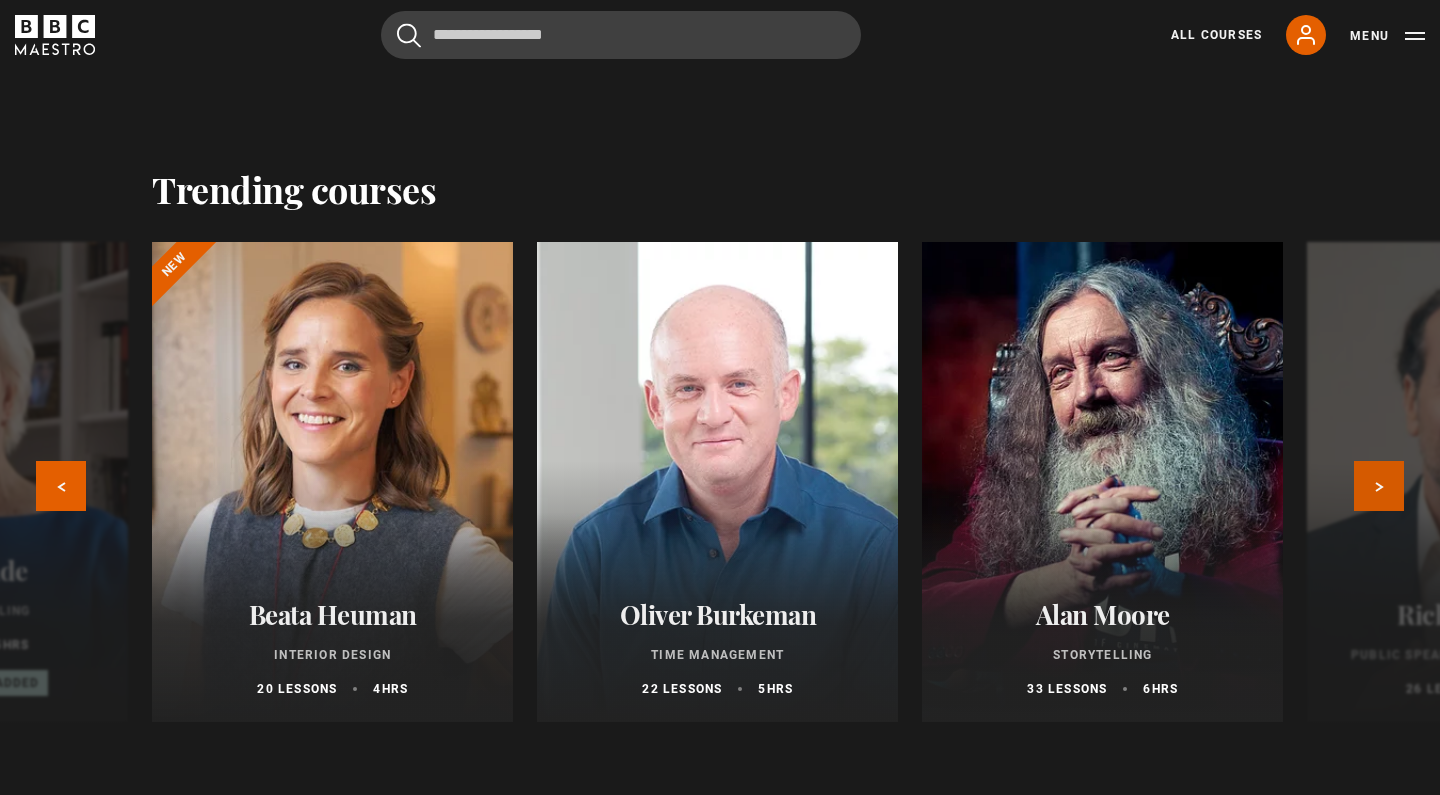 click on "Next" at bounding box center [1379, 486] 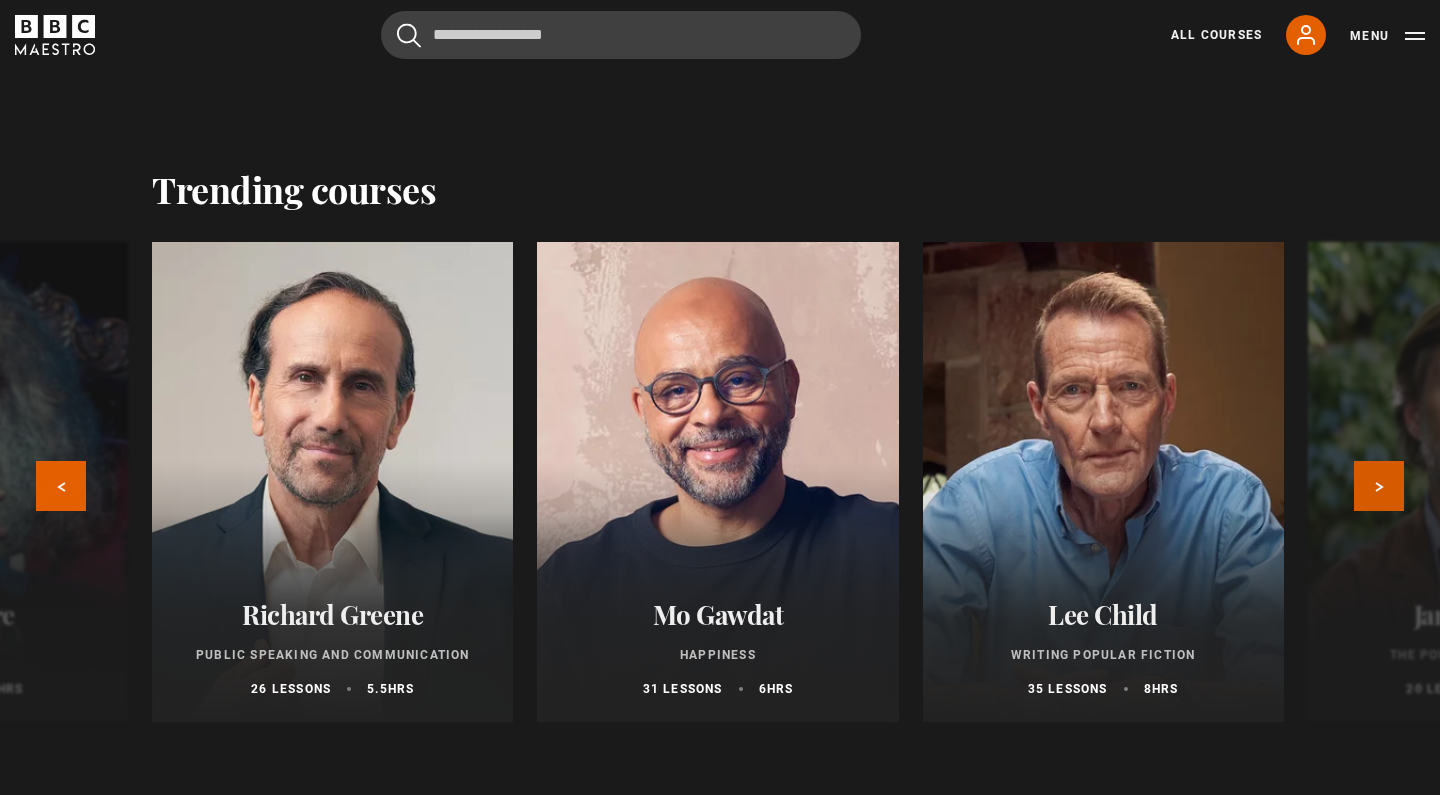 click on "Next" at bounding box center [1379, 486] 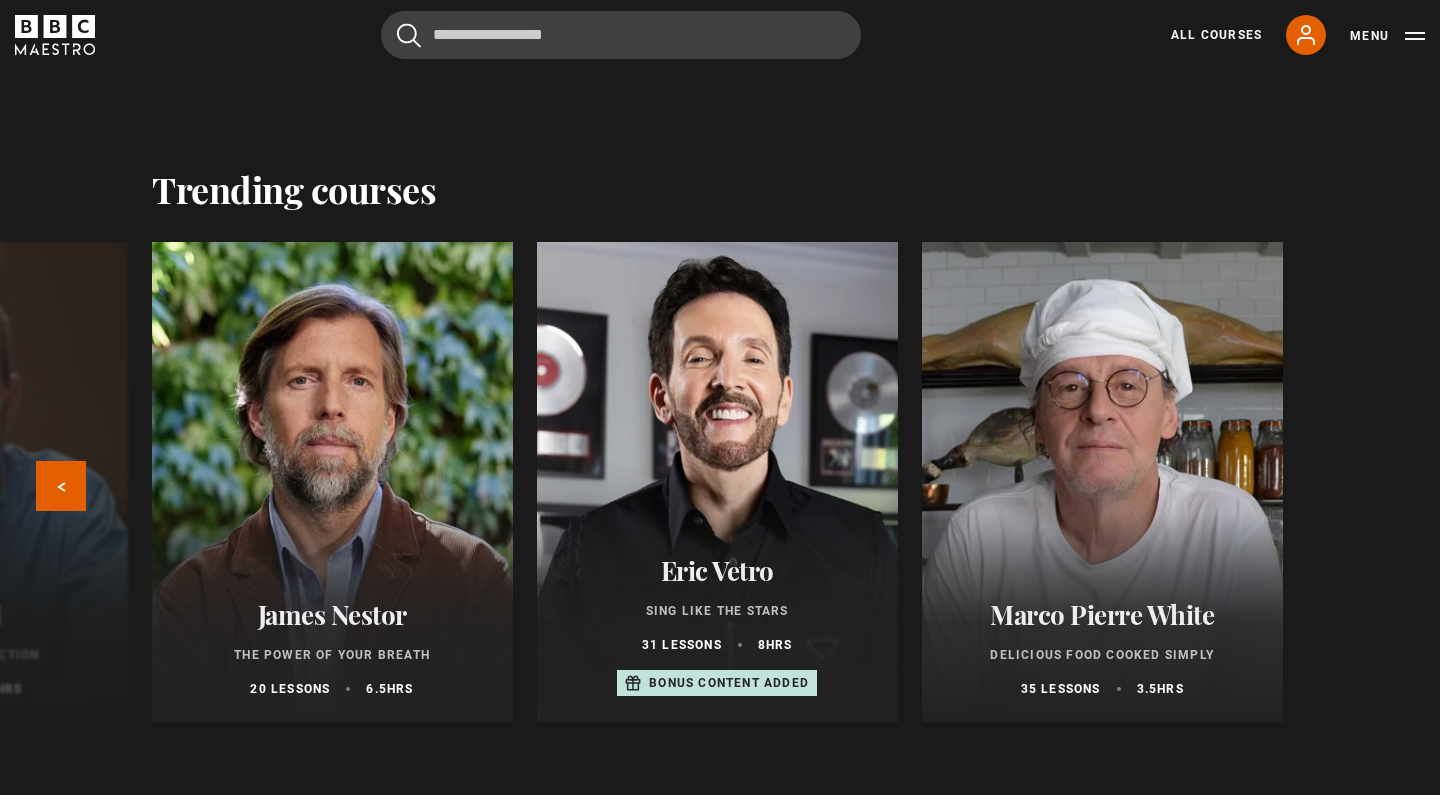click on "Evy Poumpouras
The Art of Influence
24 lessons
4  hrs
New
Agatha Christie
Writing
11 lessons
2.5  hrs
New
Isabel Allende
Magical Storytelling
22 lessons
4.5  hrs
Bonus content added
New
Beata Heuman
Interior Design
20 lessons
4  hrs
New
Oliver Burkeman
Time Management
22 lessons
5  hrs
Alan Moore
Storytelling
33 lessons
6  hrs
Richard  Greene
Public Speaking and Communication
26 lessons
5.5  hrs
Mo Gawdat
Happiness
31 lessons
6  hrs
Lee Child
Writing Popular Fiction
35 lessons
8  hrs" at bounding box center (720, 498) 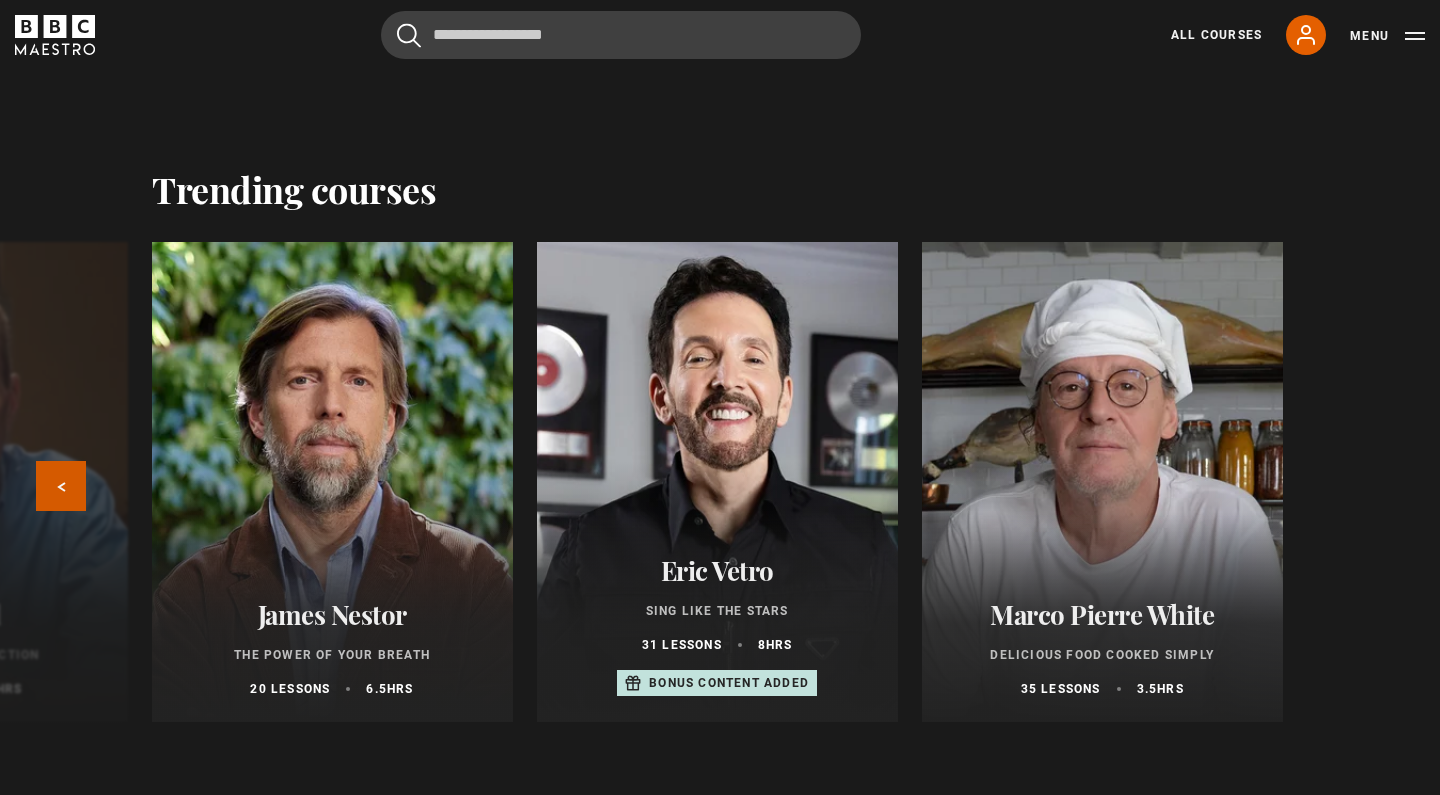 click on "Previous" at bounding box center [61, 486] 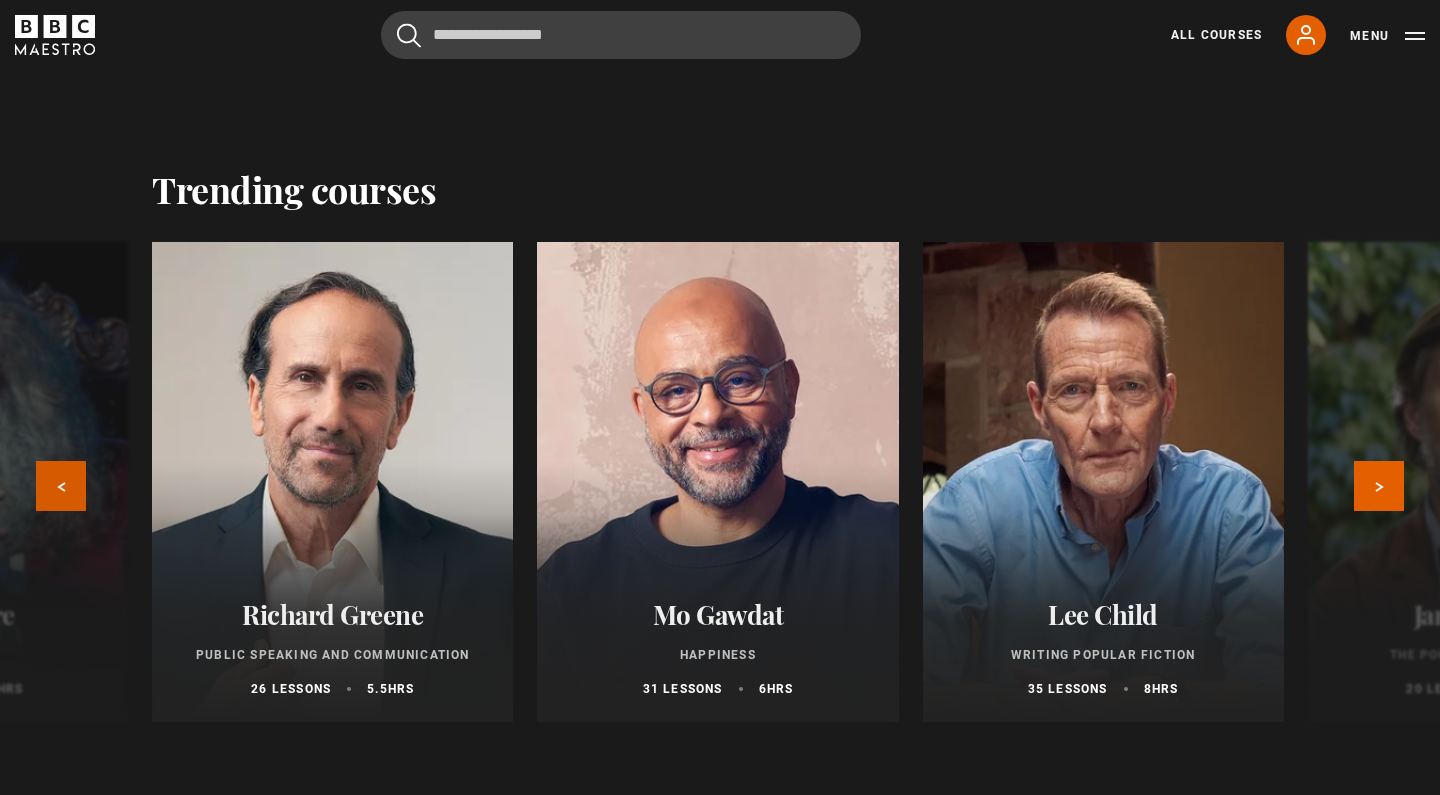 click on "Previous" at bounding box center [61, 486] 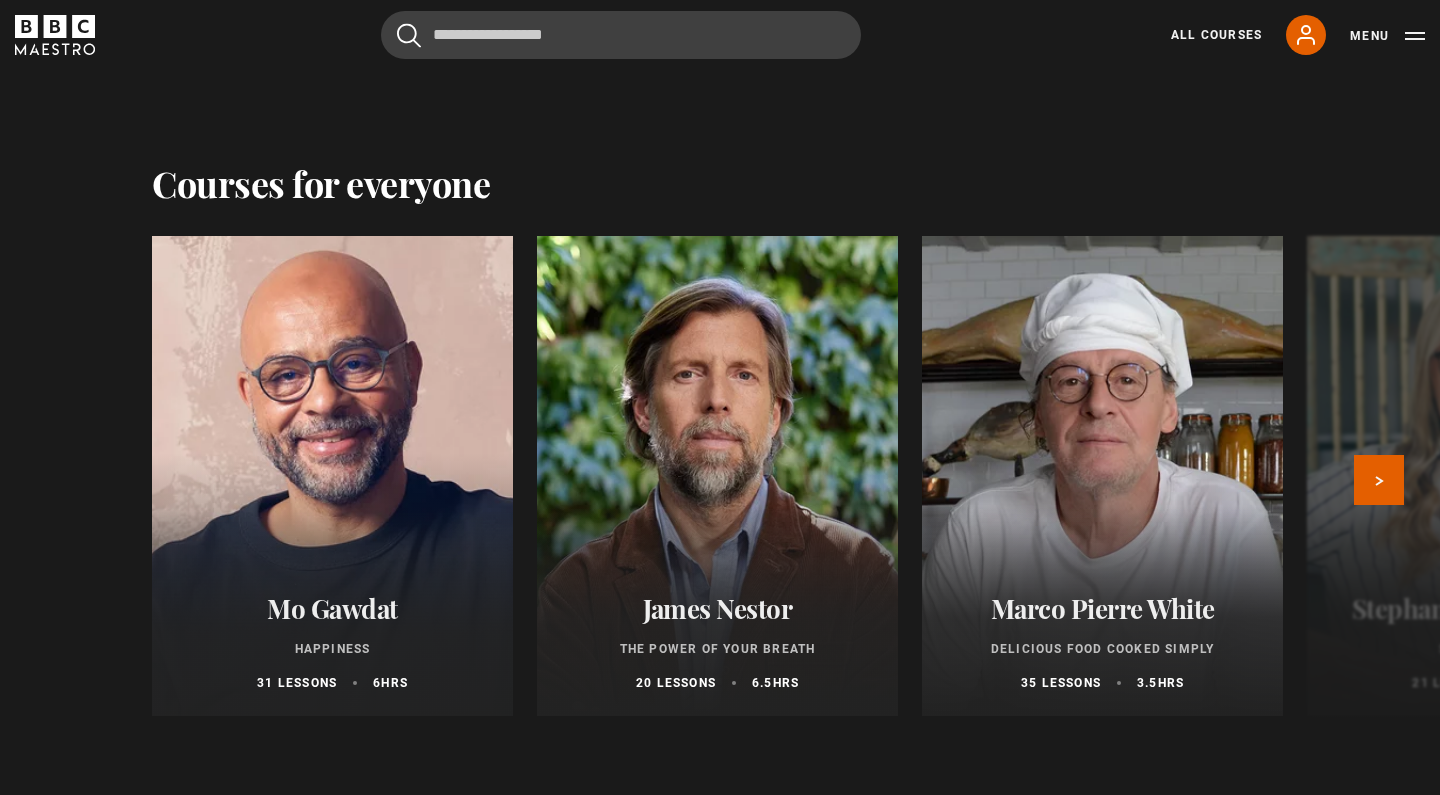 scroll, scrollTop: 3578, scrollLeft: 0, axis: vertical 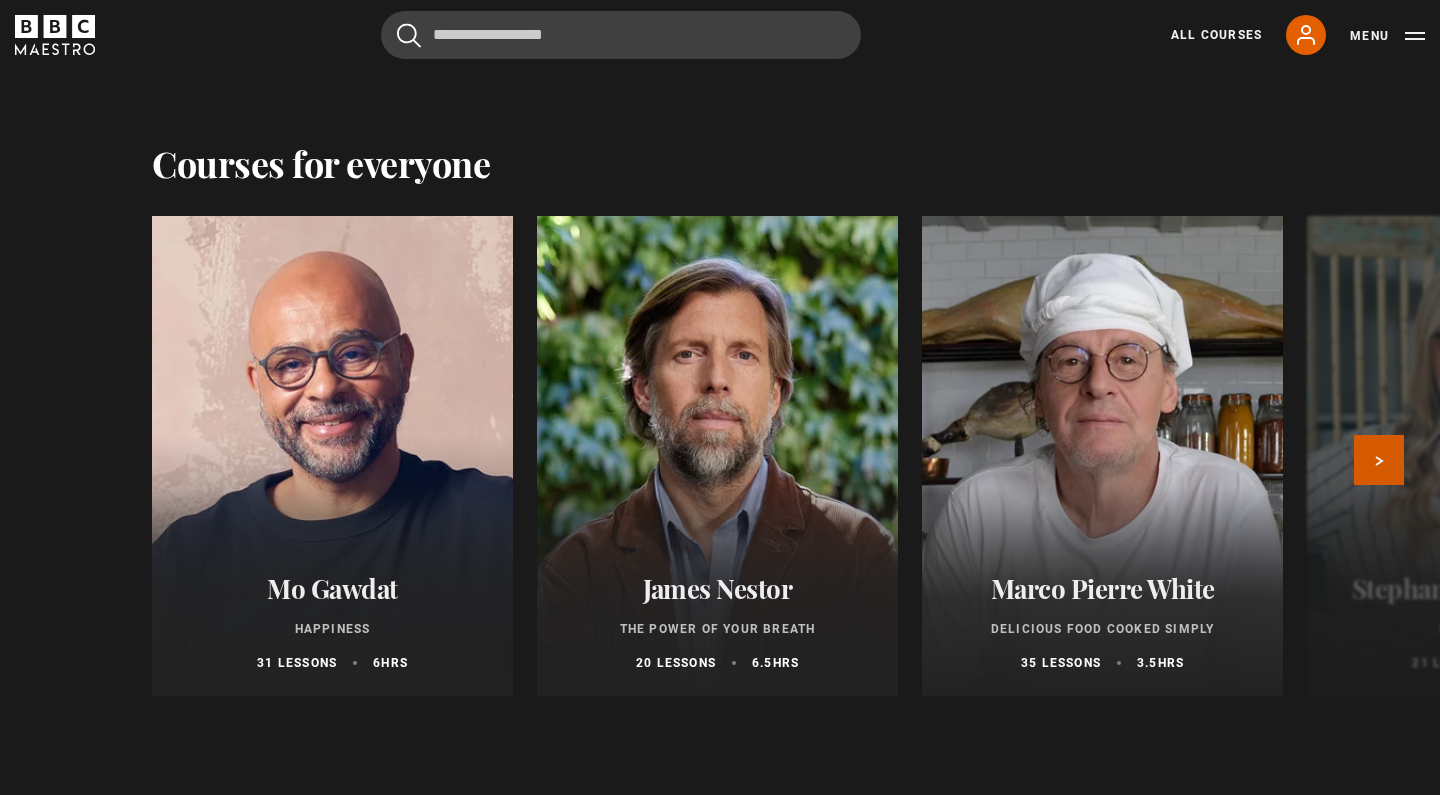 click on "Next" at bounding box center [1379, 460] 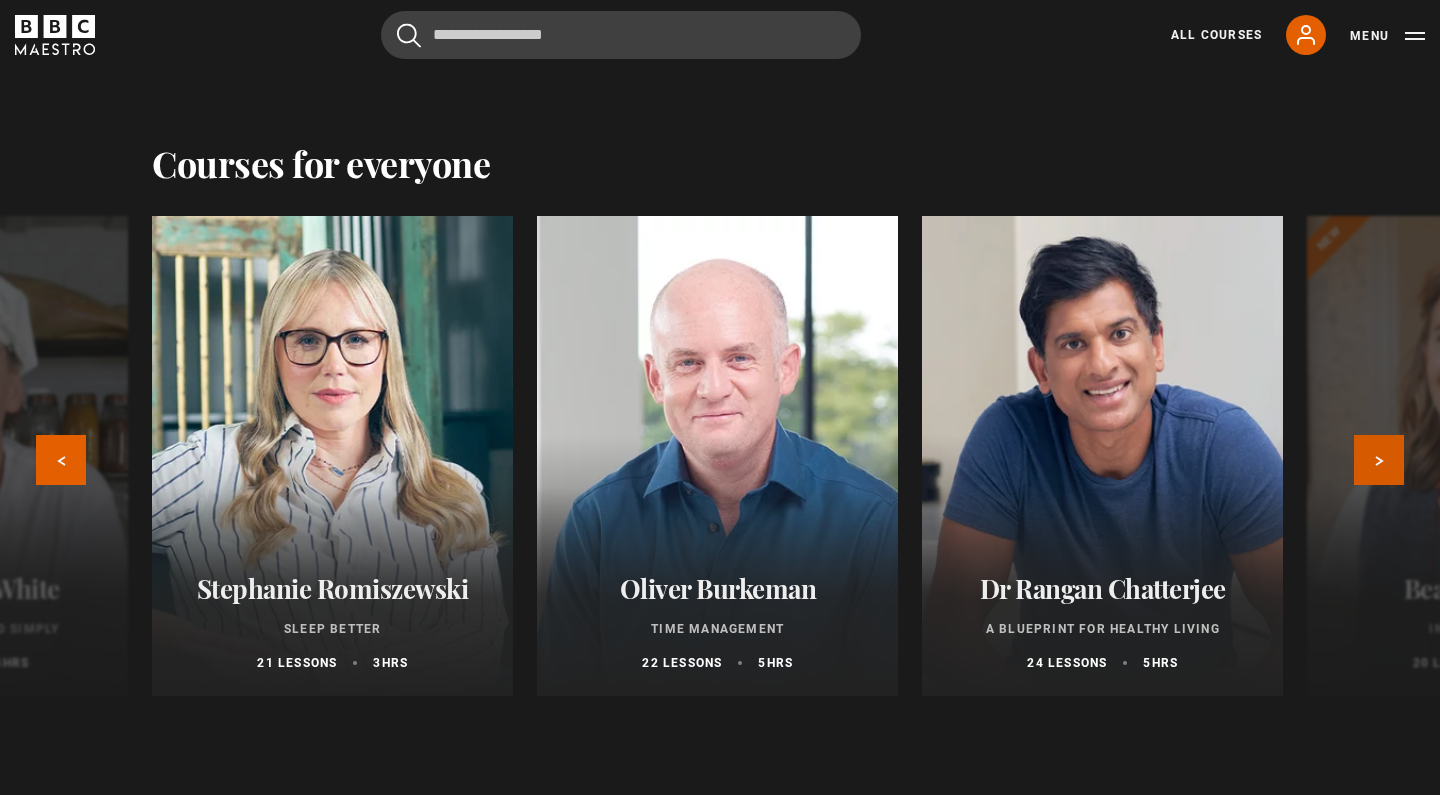 click on "Next" at bounding box center (1379, 460) 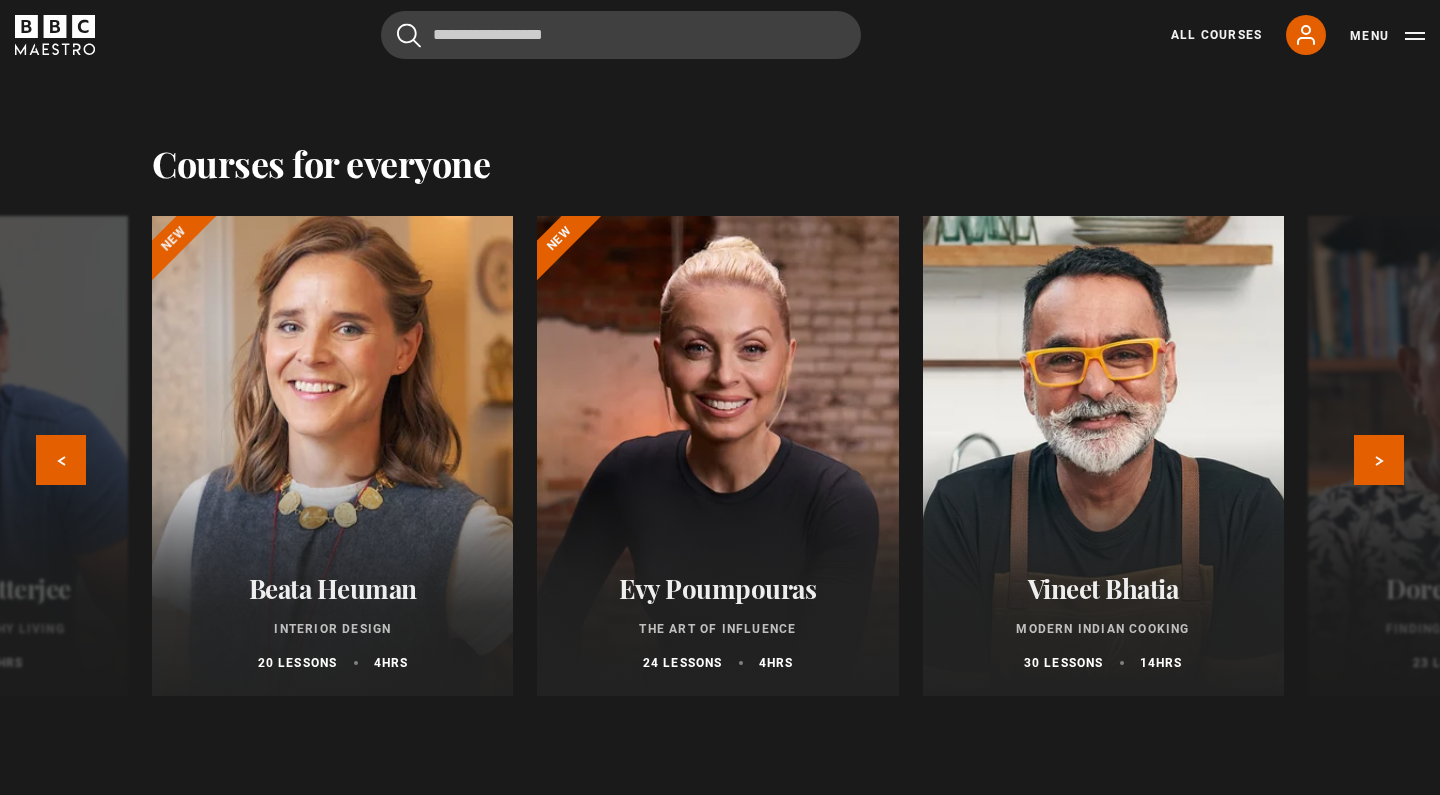 click at bounding box center (332, 456) 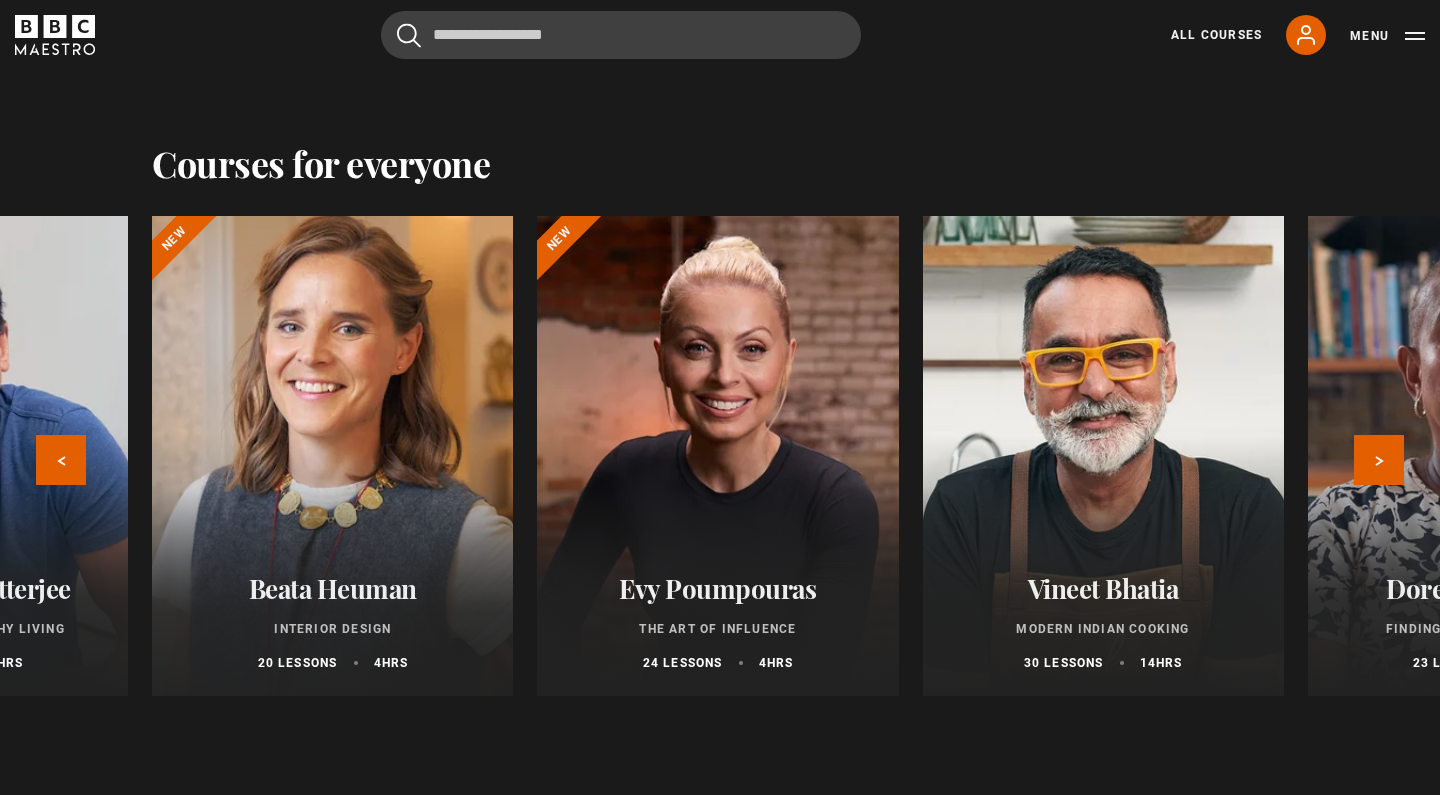 click at bounding box center [332, 456] 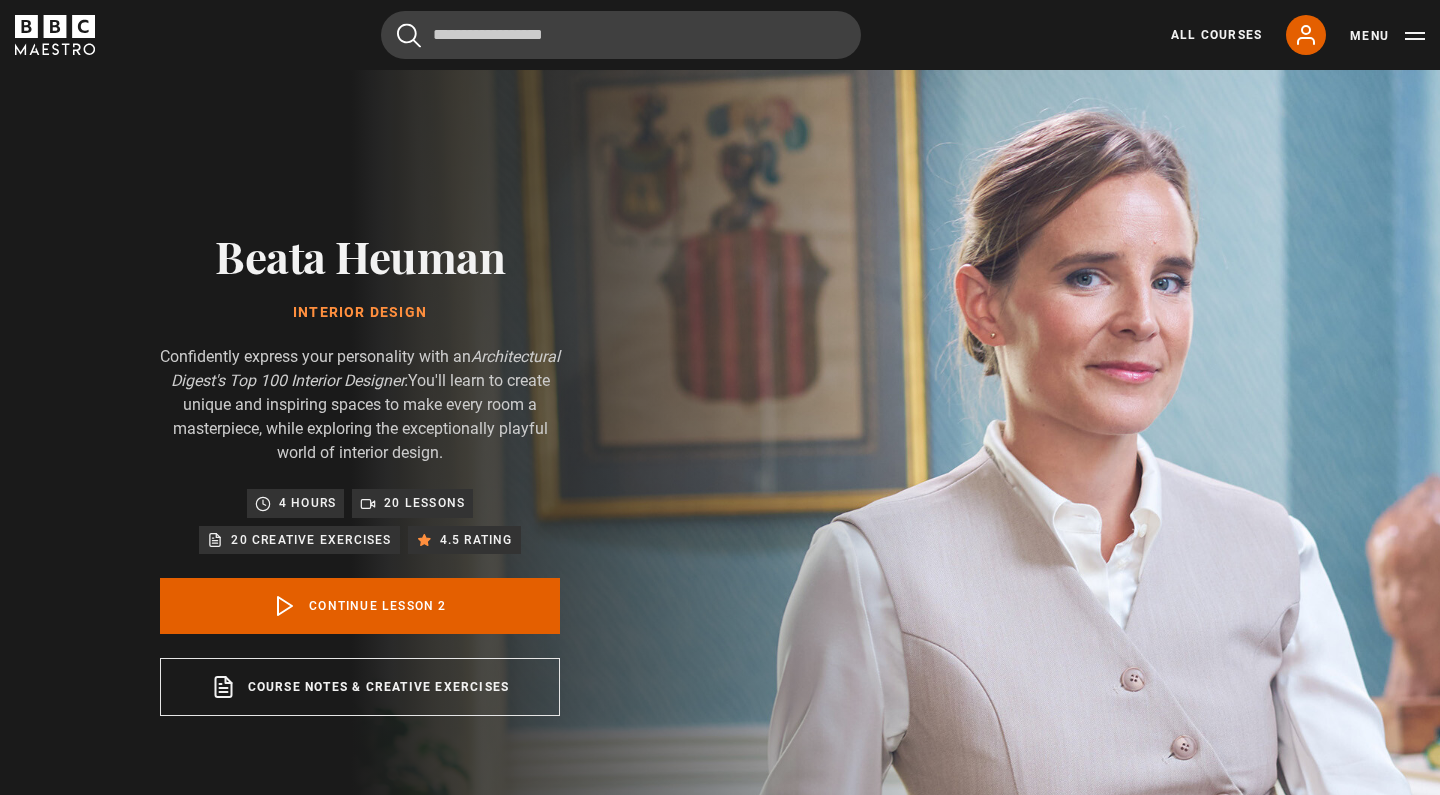 scroll, scrollTop: 0, scrollLeft: 0, axis: both 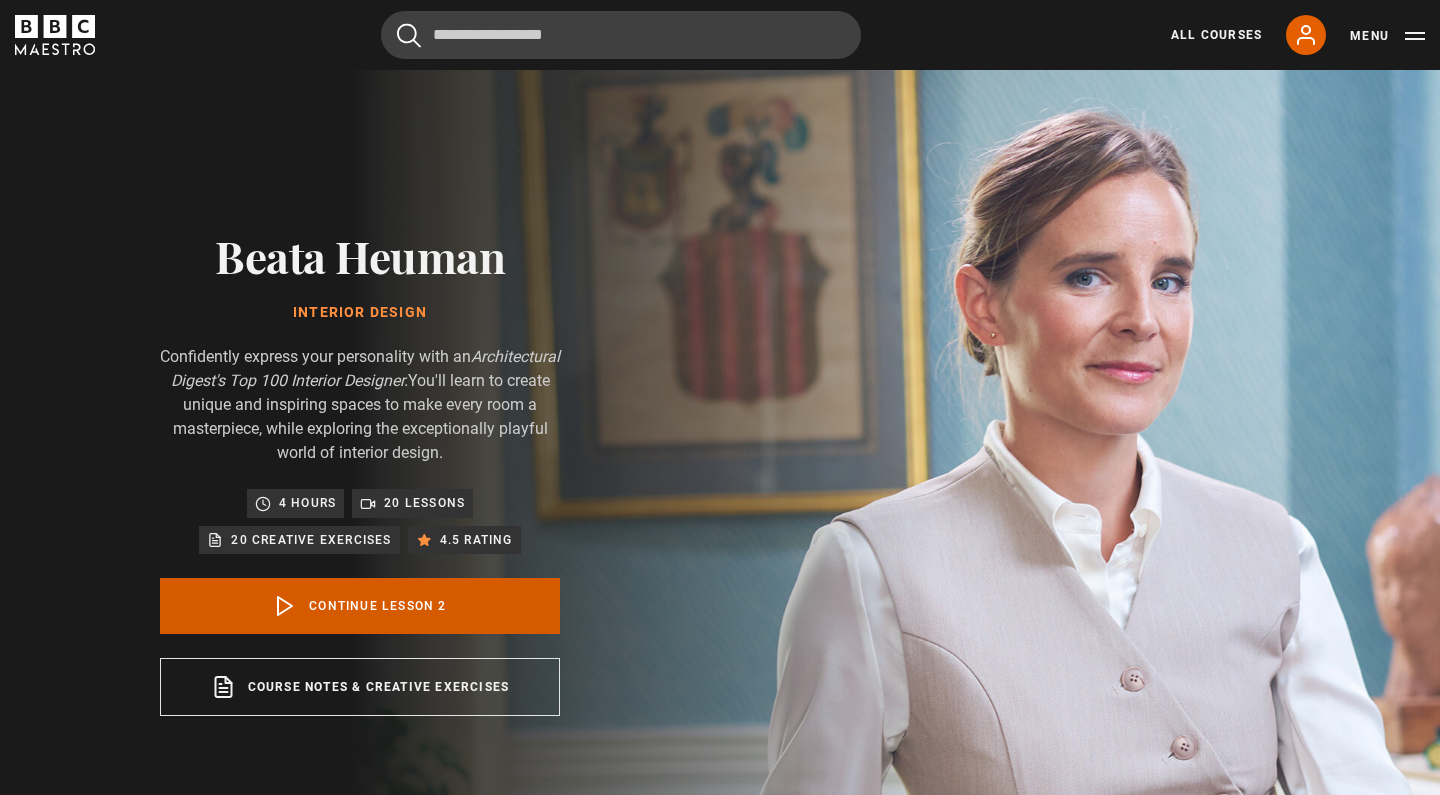 click on "Continue lesson 2" at bounding box center [360, 606] 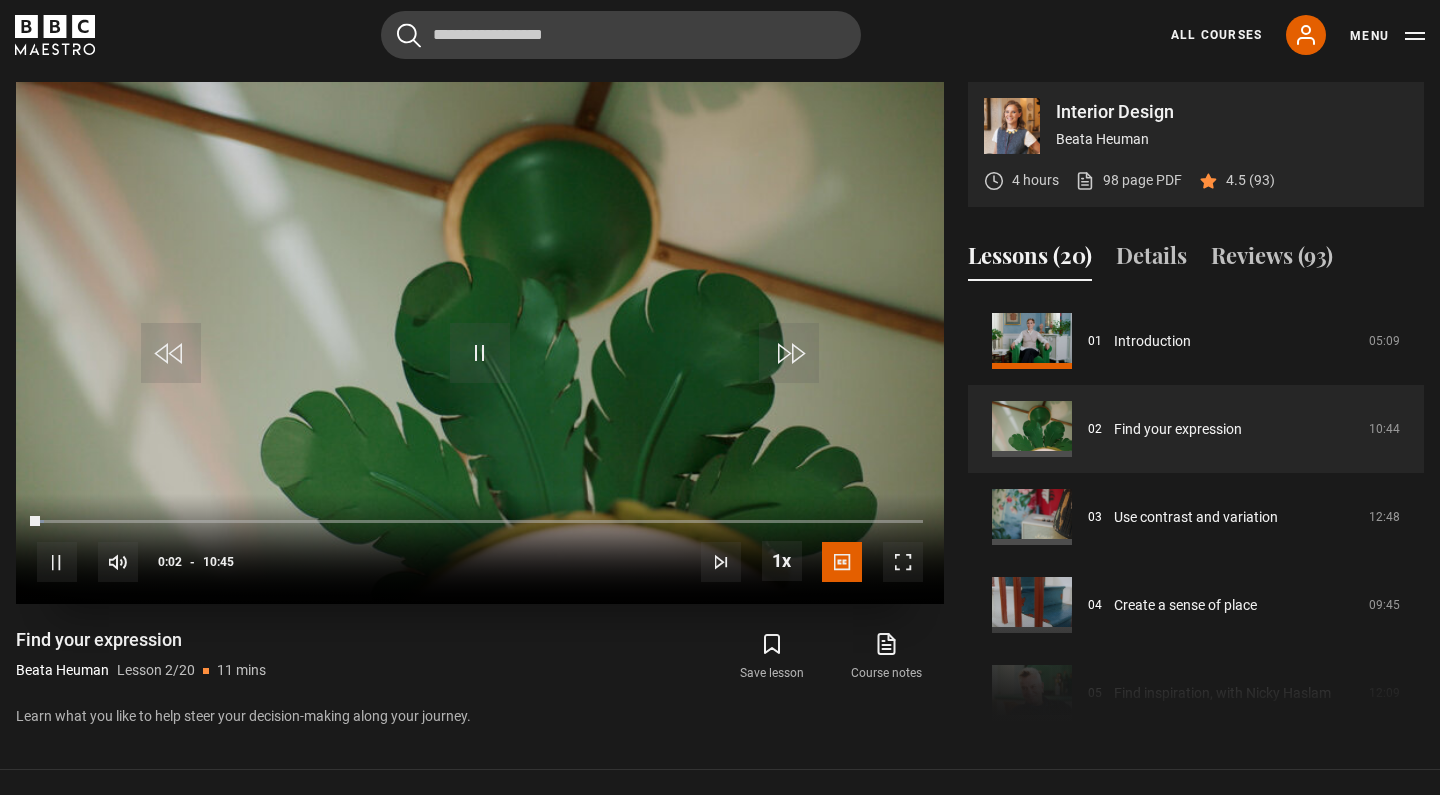 click at bounding box center [903, 562] 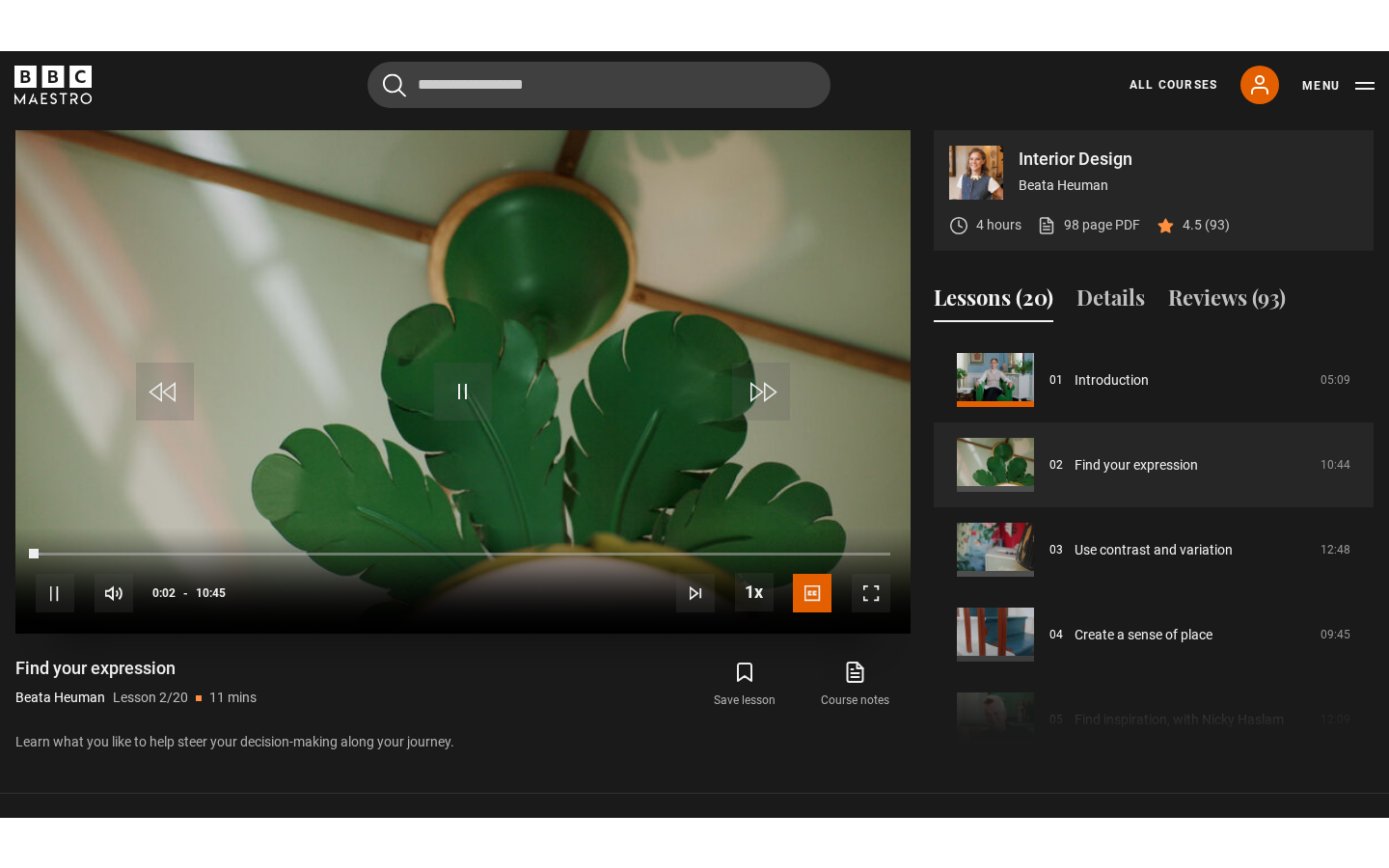 scroll, scrollTop: 0, scrollLeft: 0, axis: both 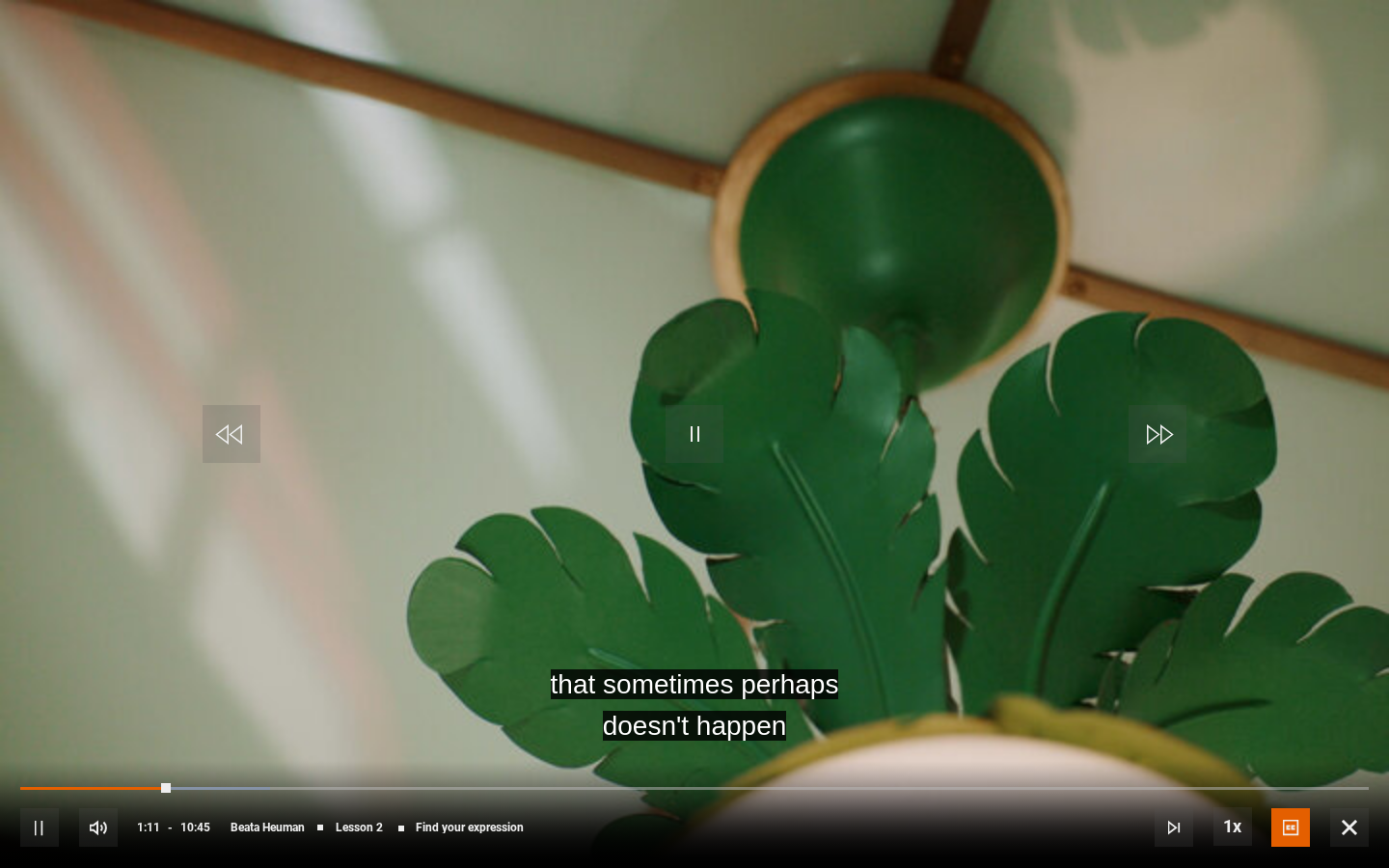 click on "10s Skip Back 10 seconds Pause 10s Skip Forward 10 seconds Loaded :  18.56% 01:05 01:11 Pause Mute Current Time  1:11 - Duration  10:45
Beata Heuman
Lesson 2
Find your expression
1x Playback Rate 2x 1.5x 1x , selected 0.5x Captions captions off English  Captions , selected" at bounding box center (694, 814) 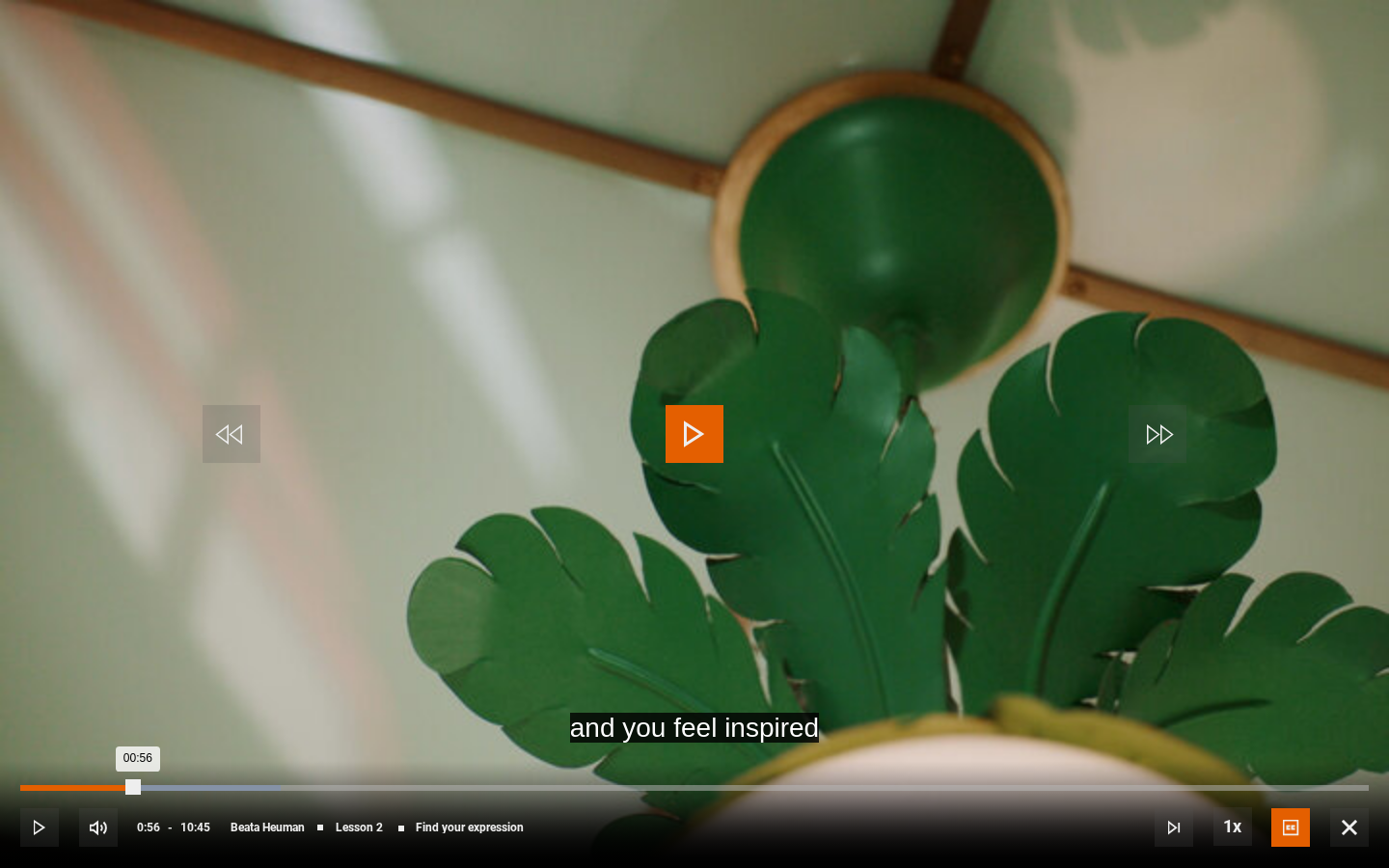 drag, startPoint x: 166, startPoint y: 787, endPoint x: 137, endPoint y: 786, distance: 29.017236 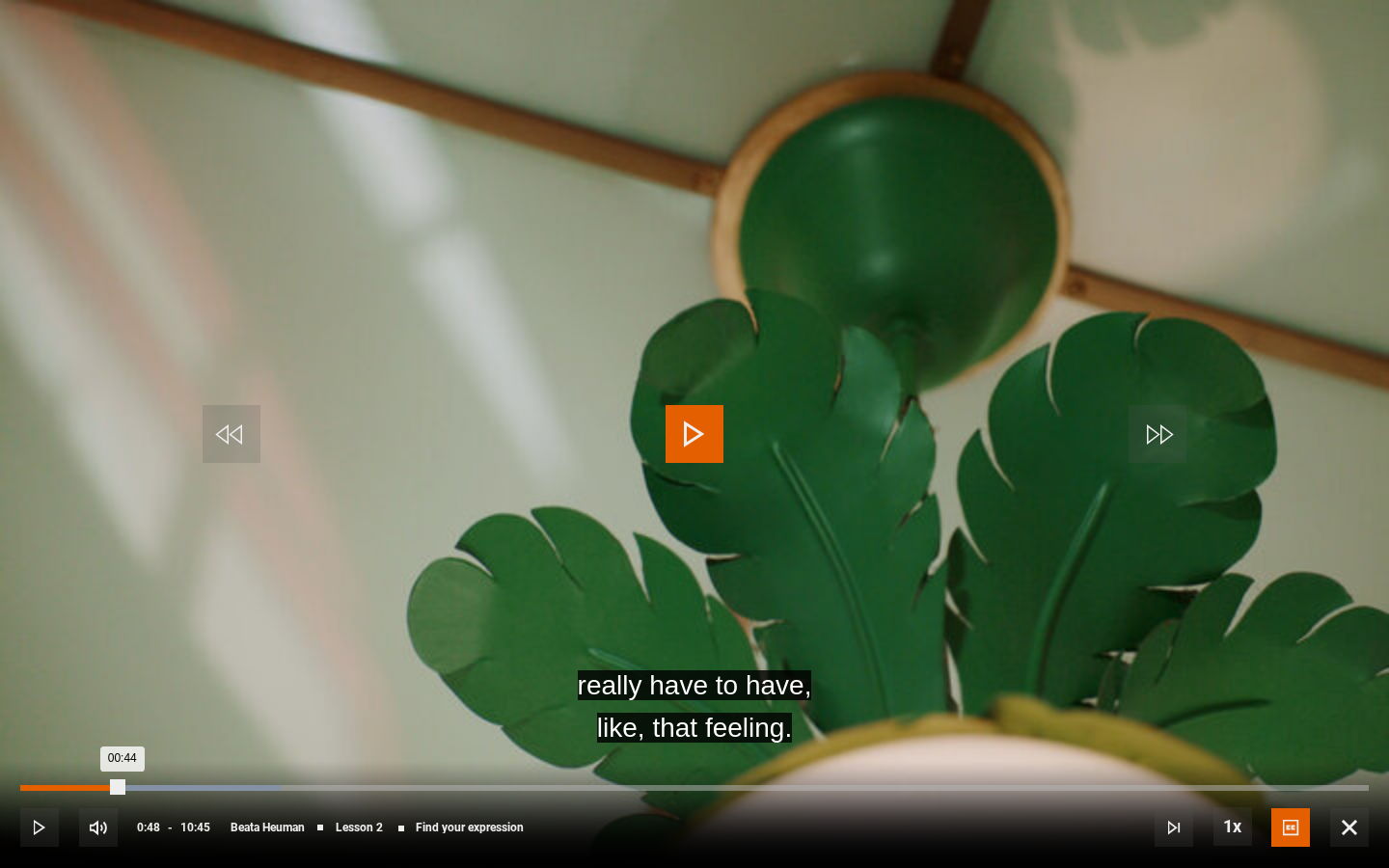 drag, startPoint x: 137, startPoint y: 786, endPoint x: 114, endPoint y: 785, distance: 23.021729 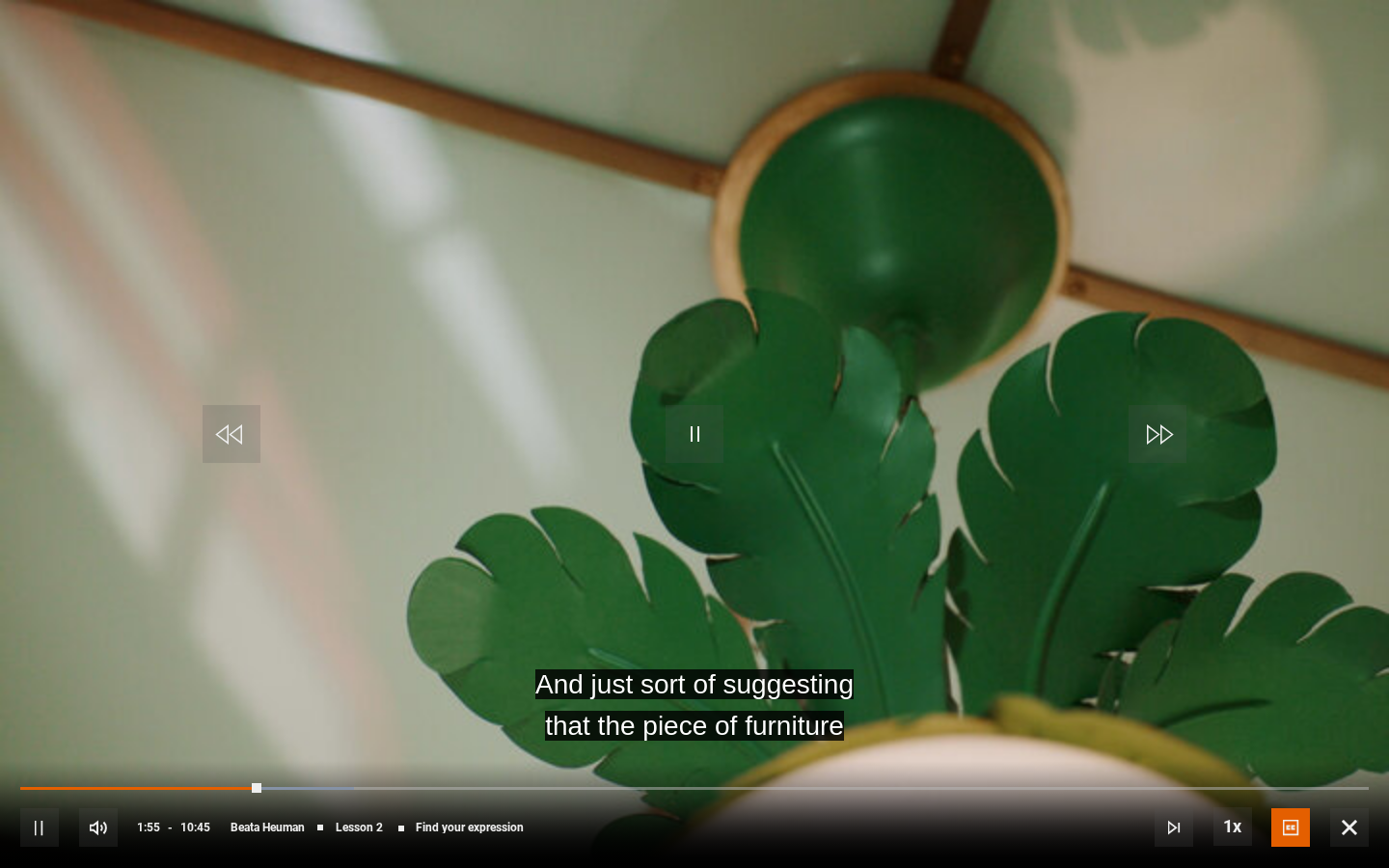 drag, startPoint x: 248, startPoint y: 785, endPoint x: 229, endPoint y: 785, distance: 19 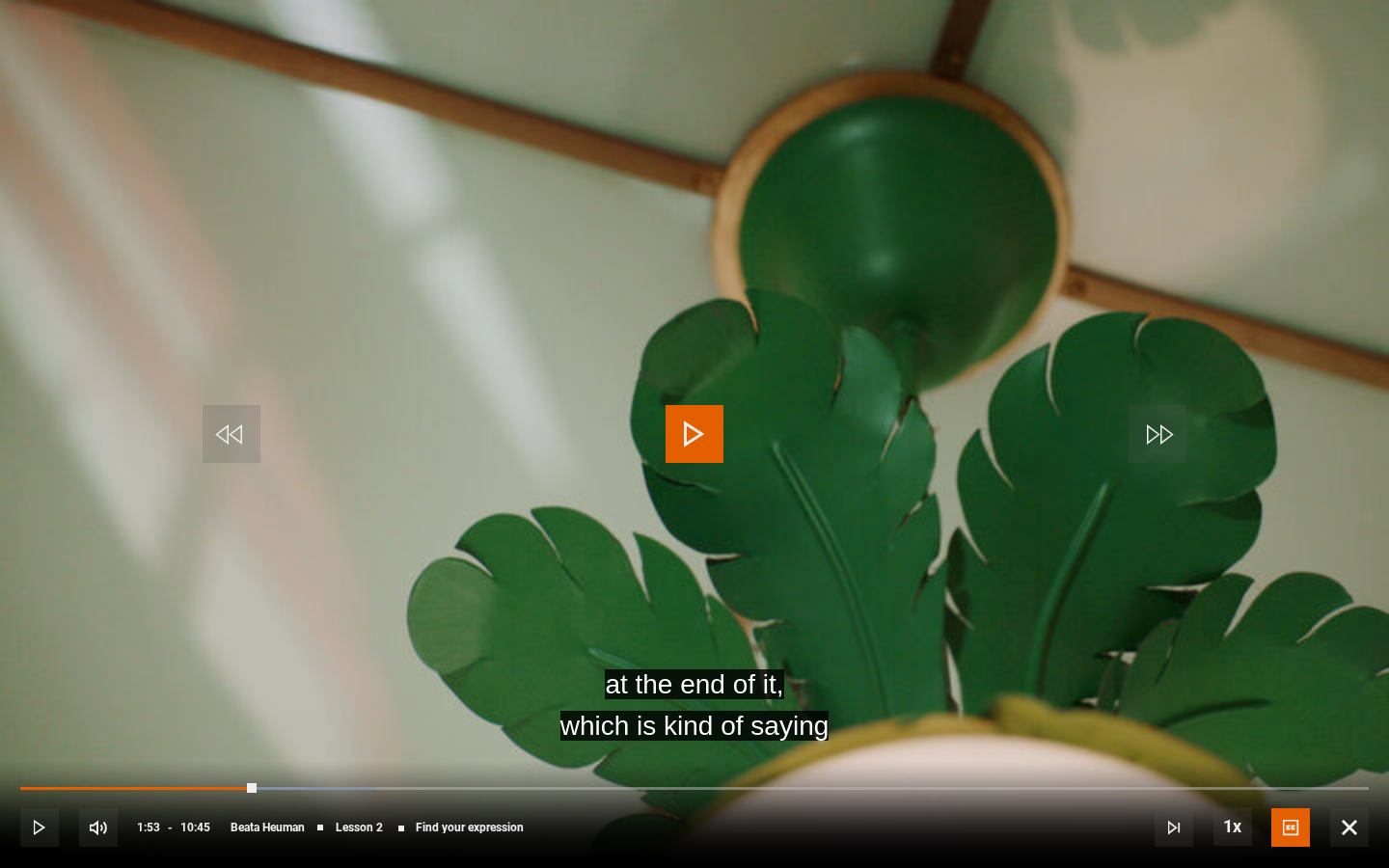 drag, startPoint x: 257, startPoint y: 784, endPoint x: 243, endPoint y: 784, distance: 14 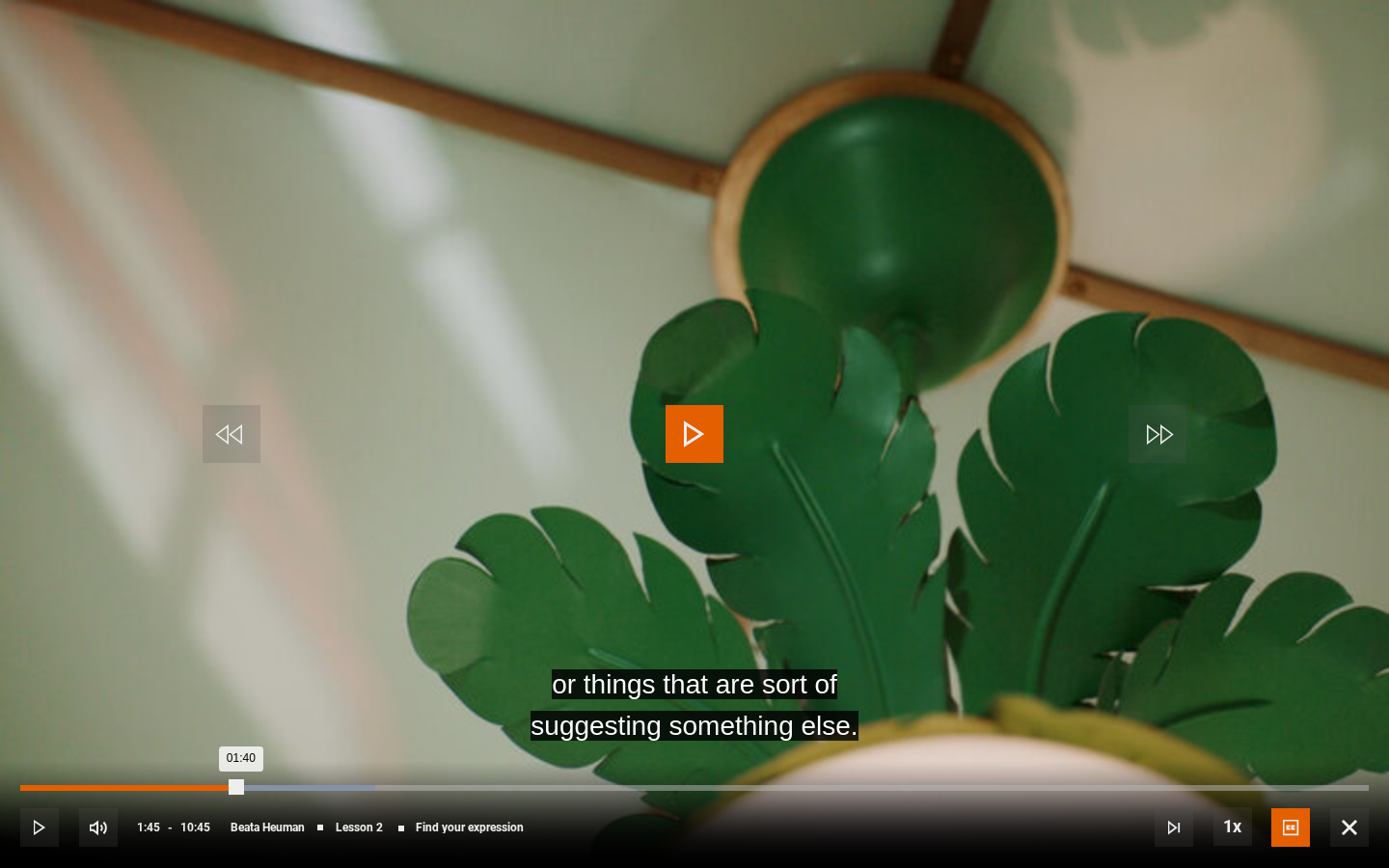 drag, startPoint x: 242, startPoint y: 786, endPoint x: 230, endPoint y: 787, distance: 12.041595 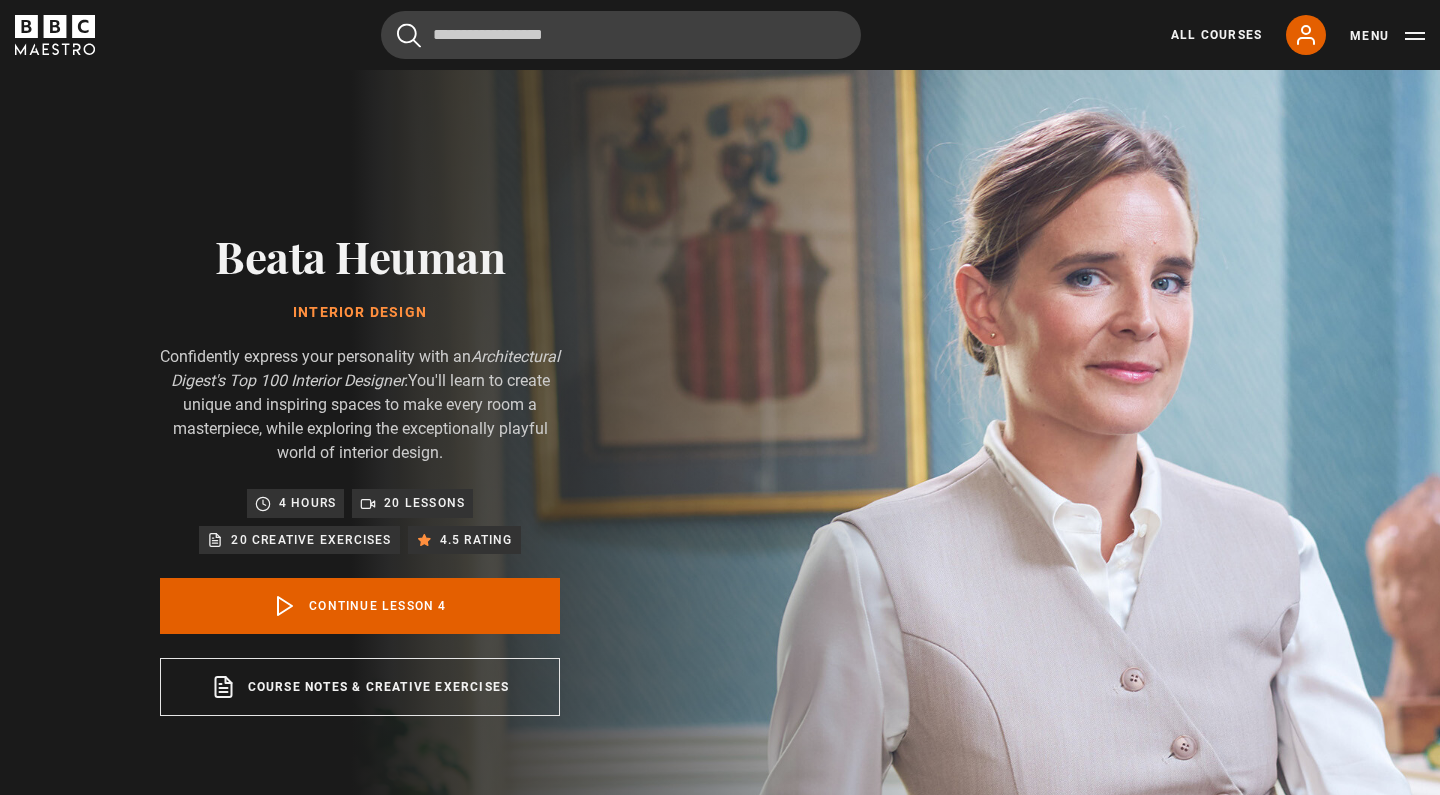 scroll, scrollTop: 0, scrollLeft: 0, axis: both 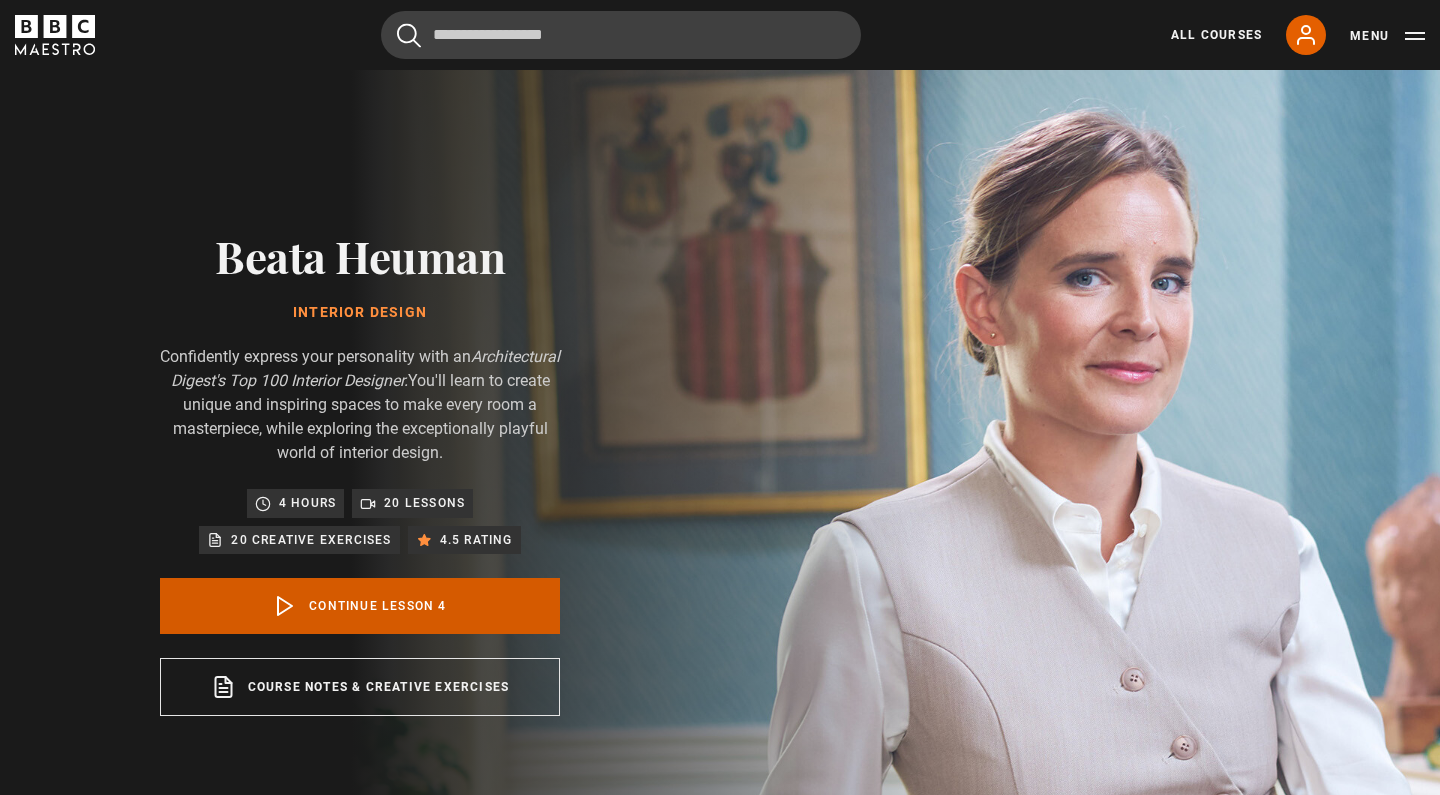 click on "Continue lesson 4" at bounding box center (360, 606) 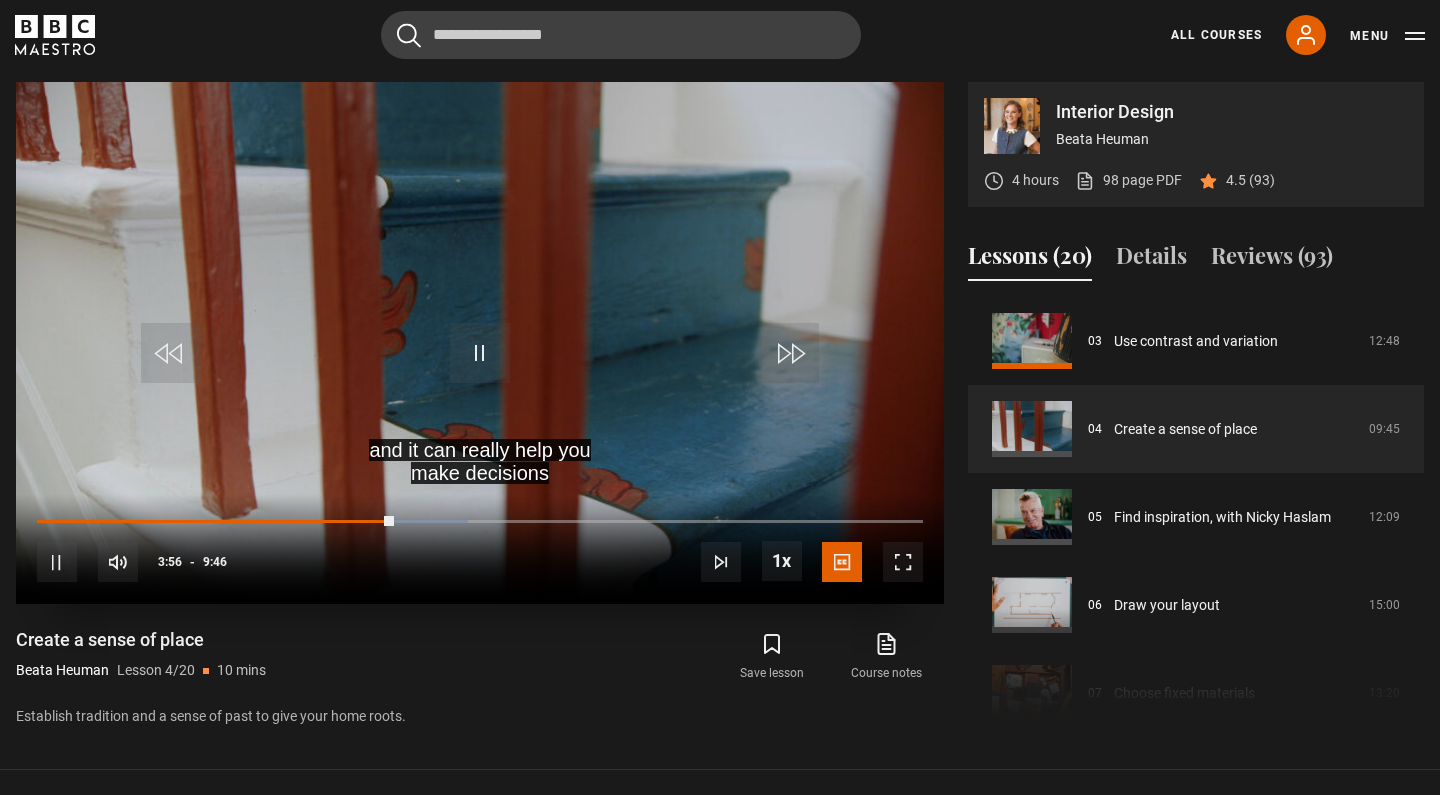 click at bounding box center (903, 562) 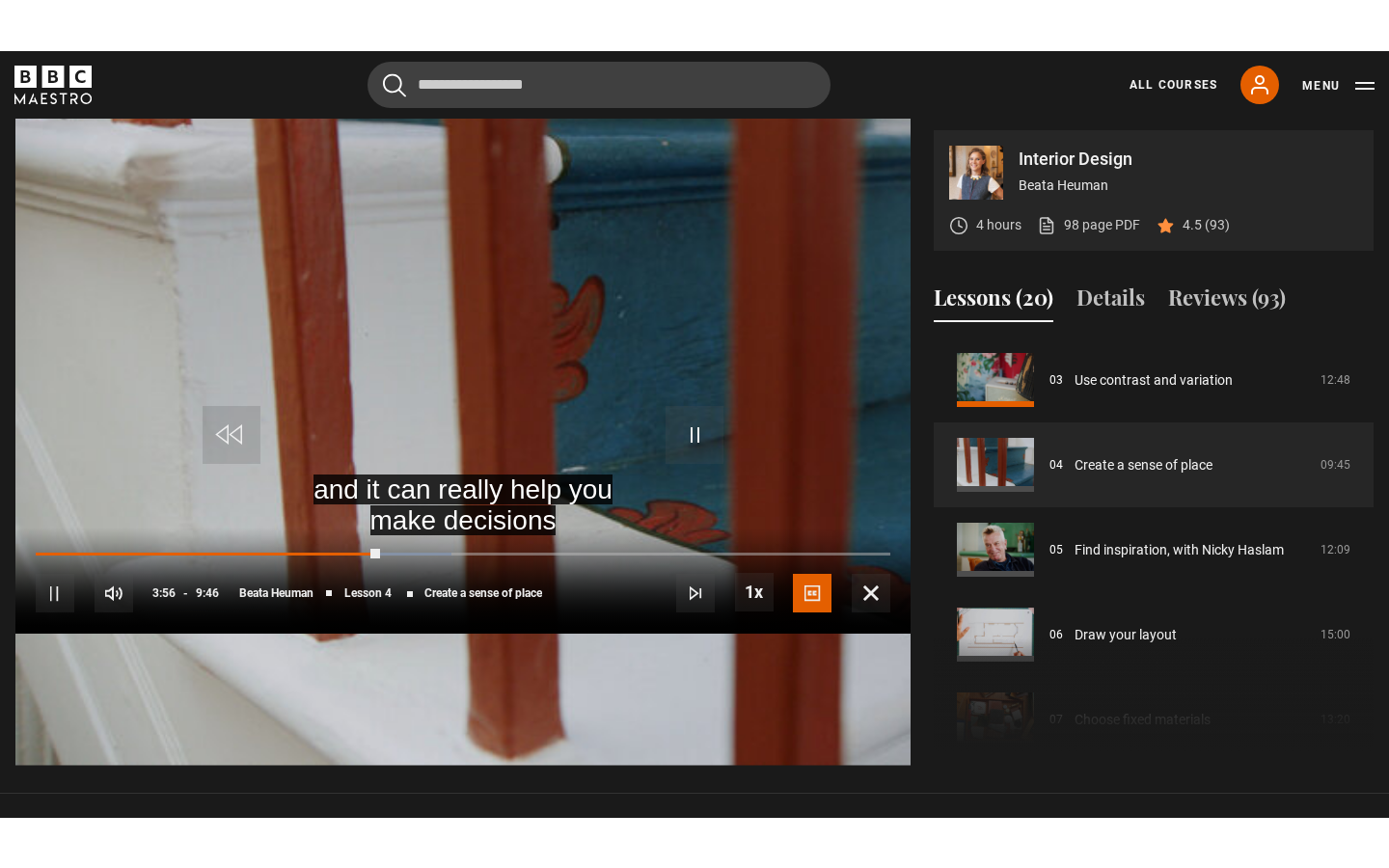 scroll, scrollTop: 0, scrollLeft: 0, axis: both 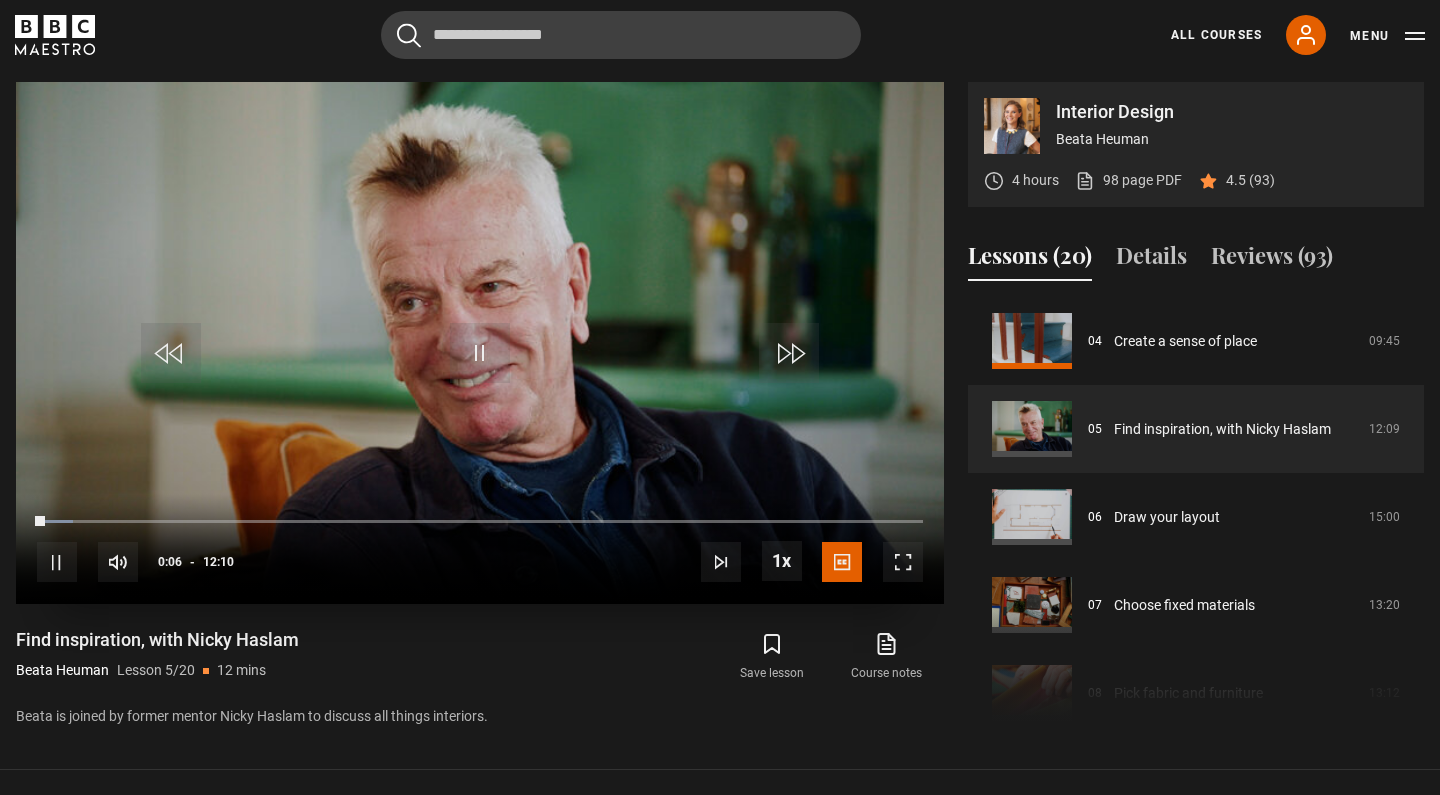 click at bounding box center (903, 562) 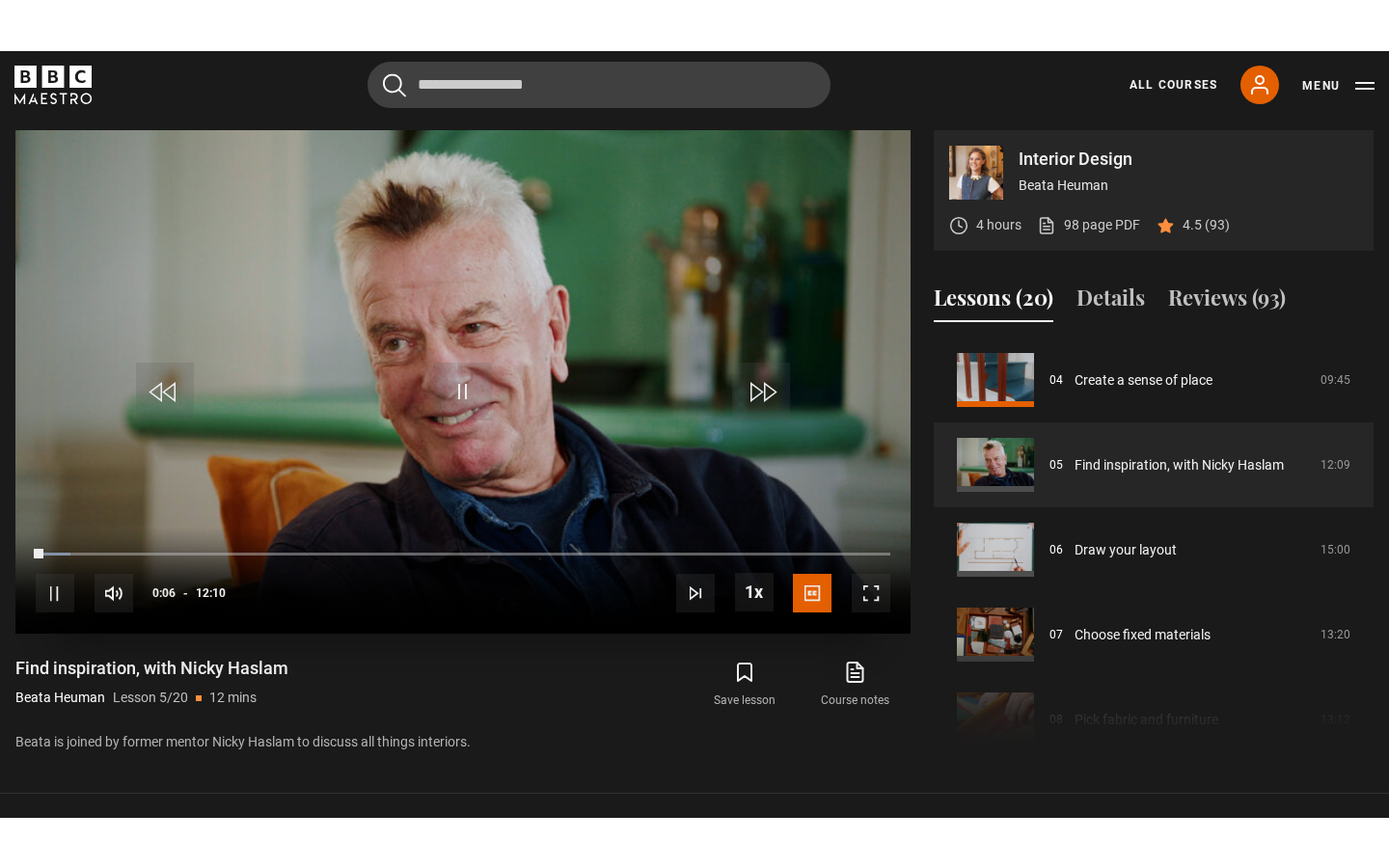 scroll, scrollTop: 0, scrollLeft: 0, axis: both 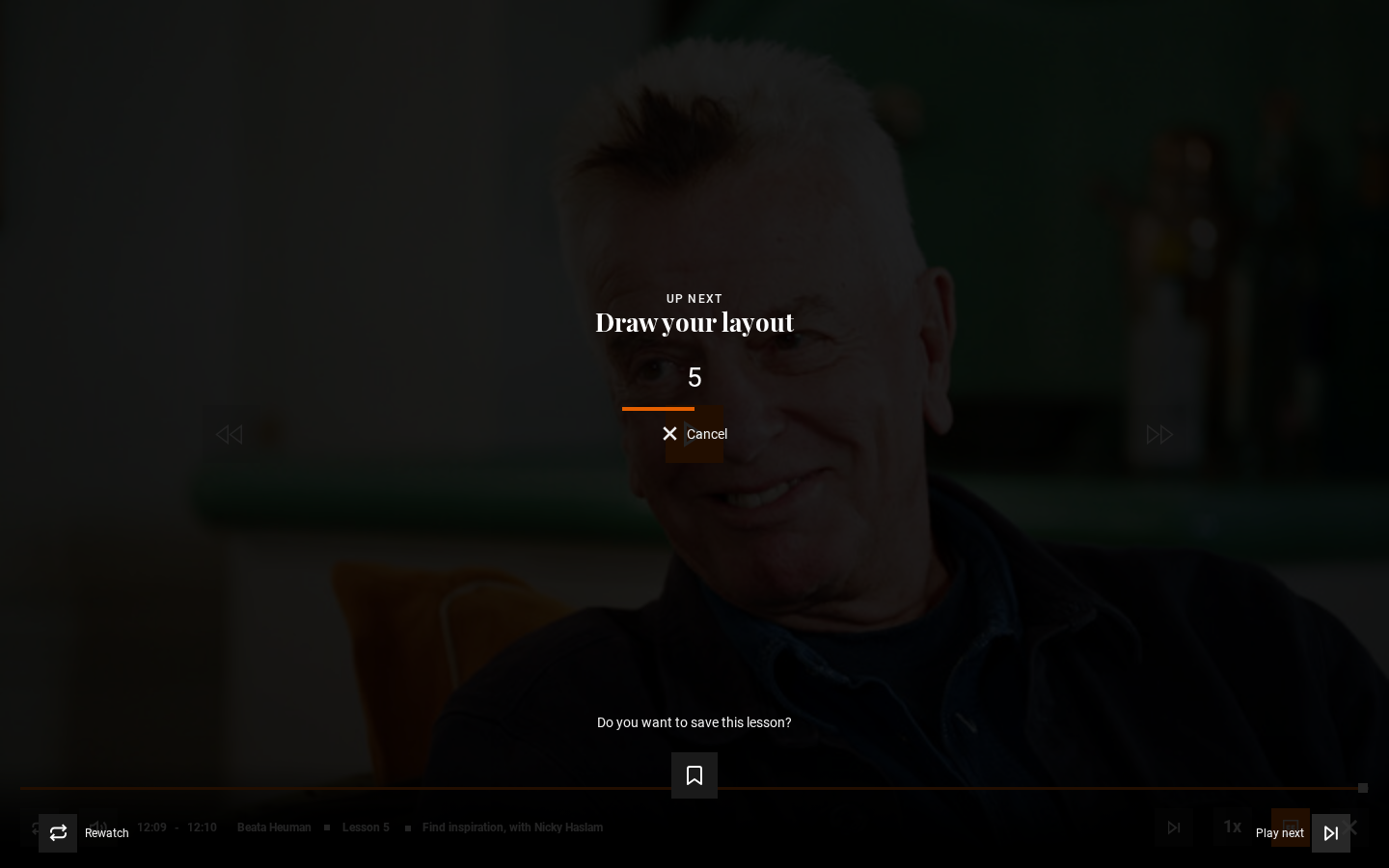 click on "Play next" at bounding box center (1280, 833) 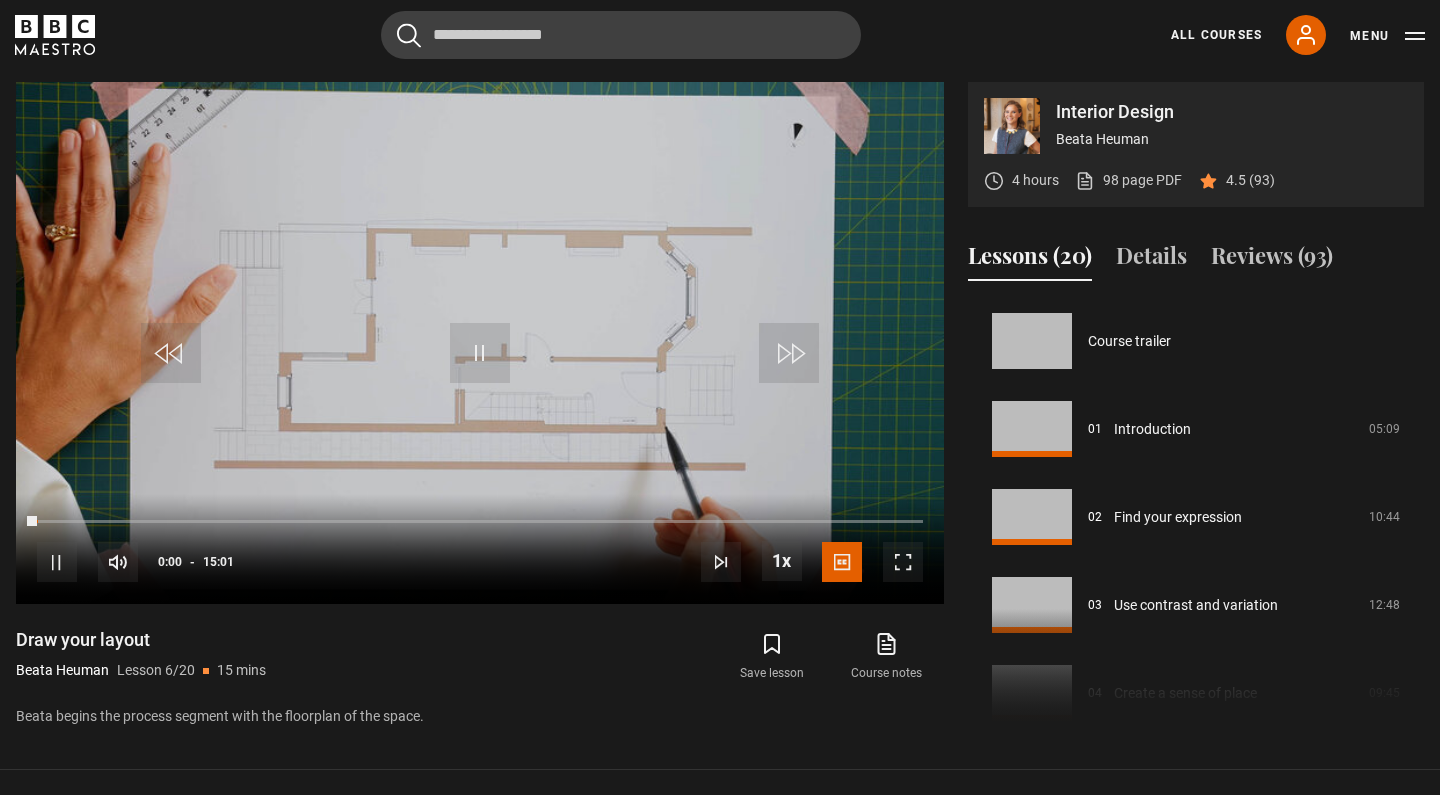 scroll, scrollTop: 0, scrollLeft: 0, axis: both 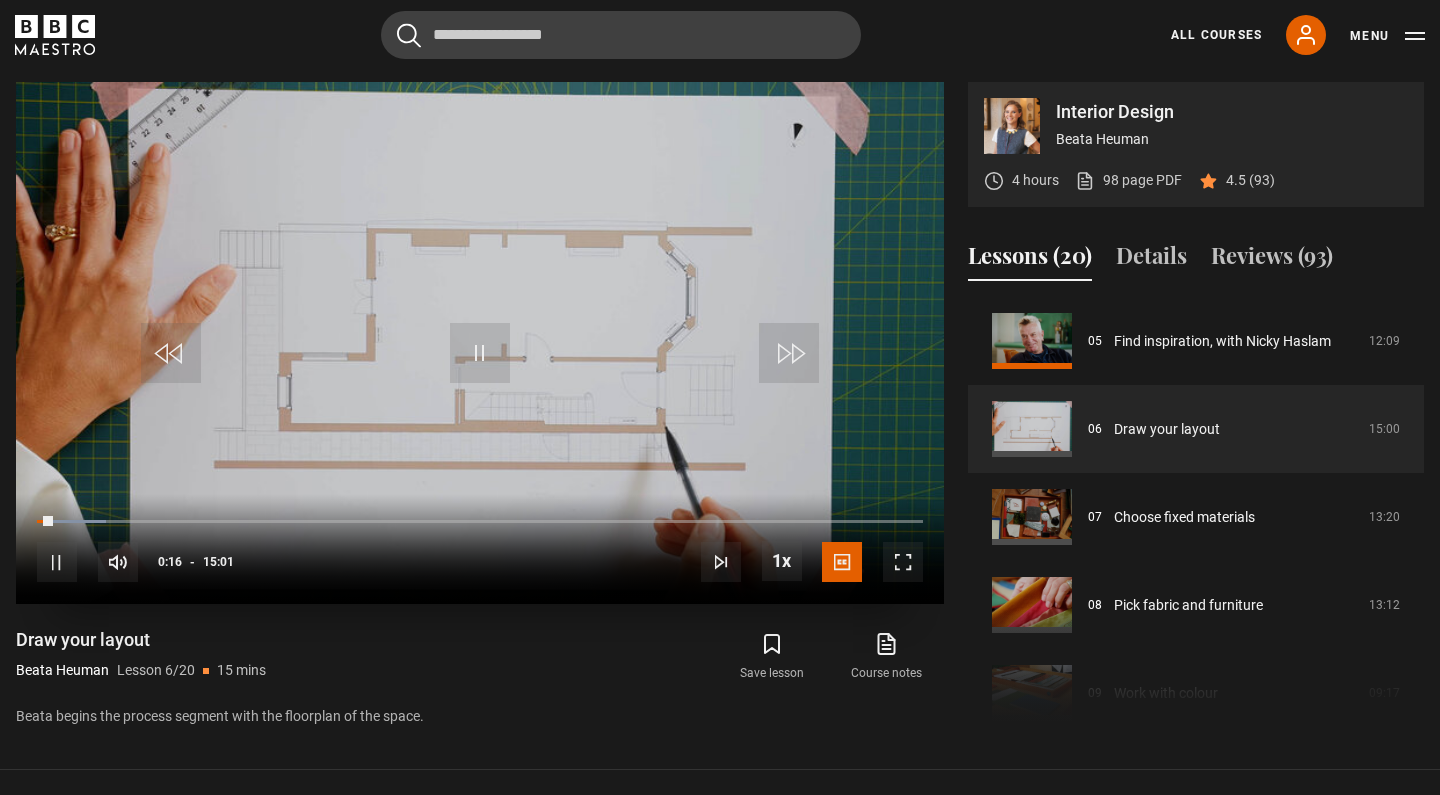 click at bounding box center (57, 562) 